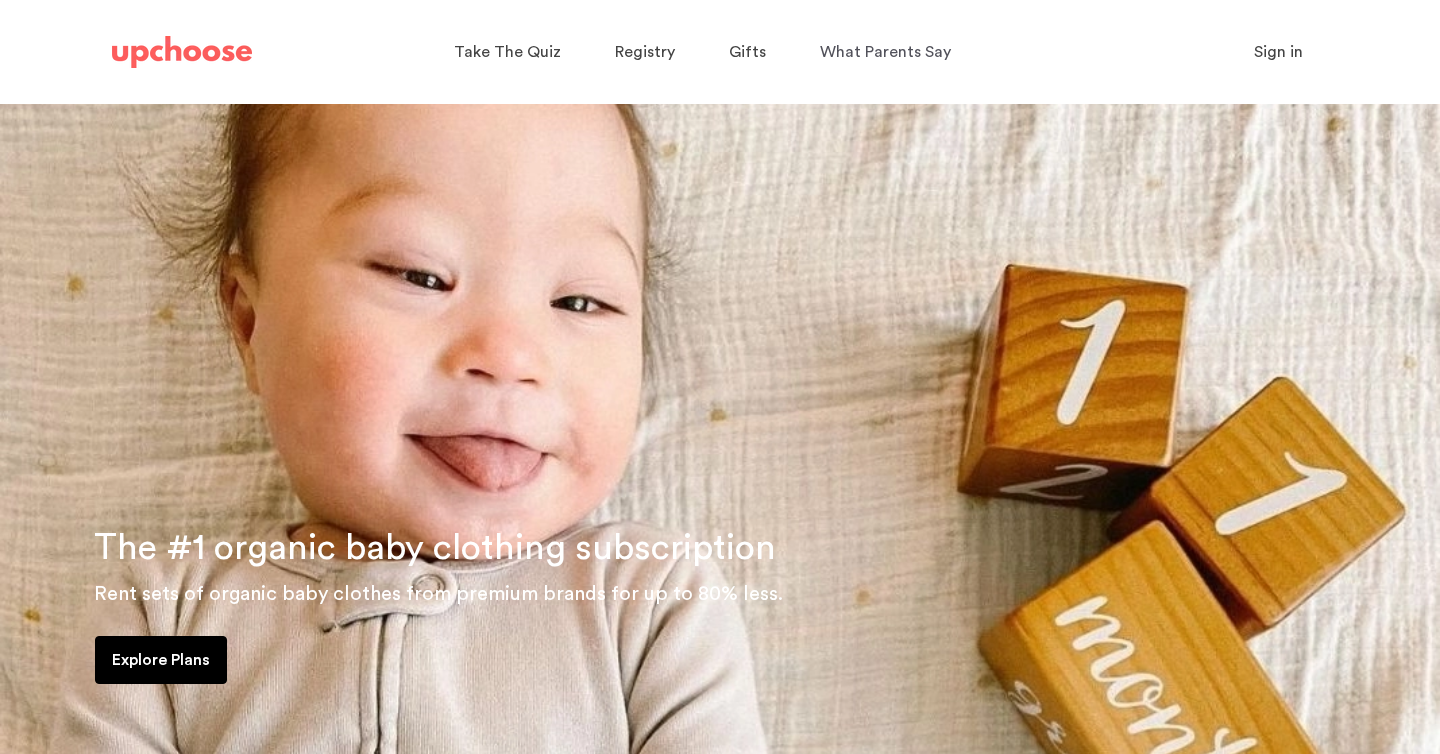 scroll, scrollTop: 0, scrollLeft: 0, axis: both 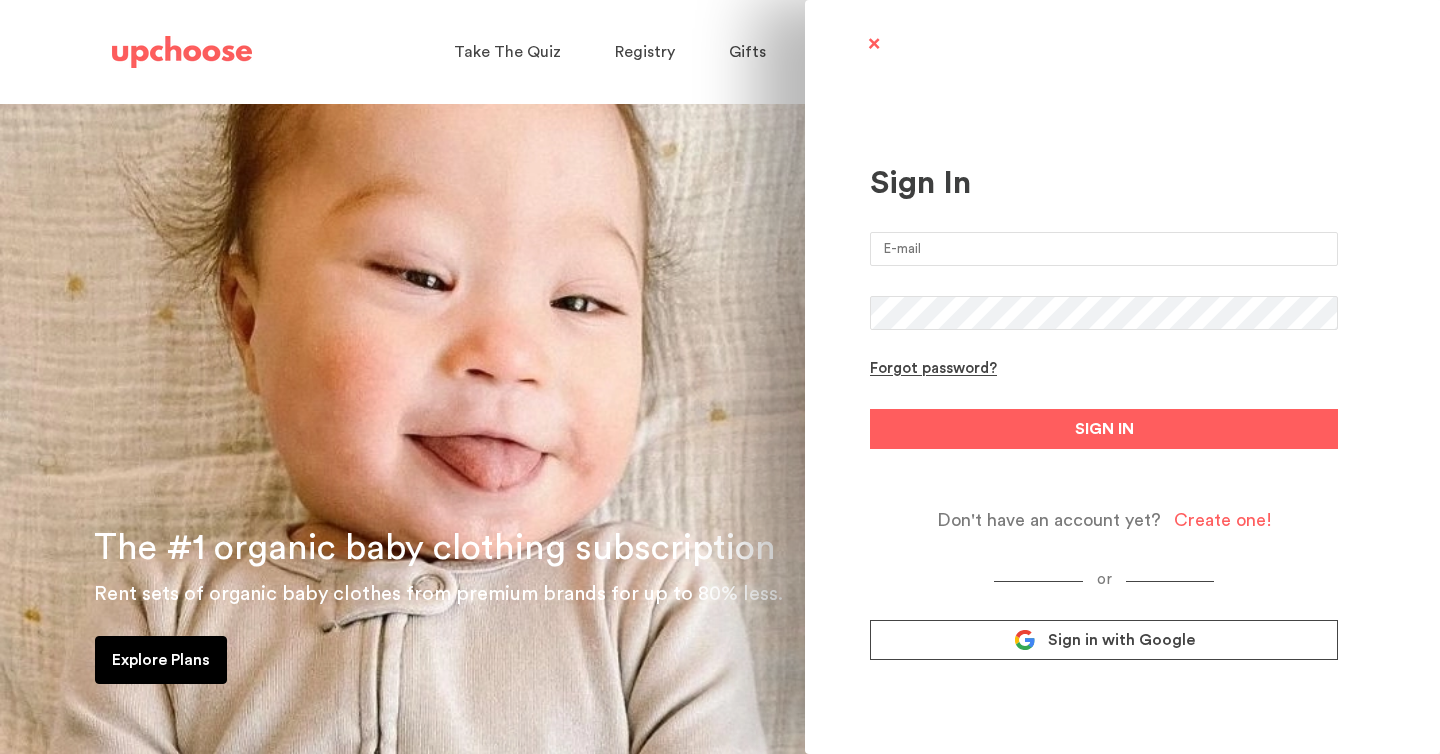 click at bounding box center (1104, 249) 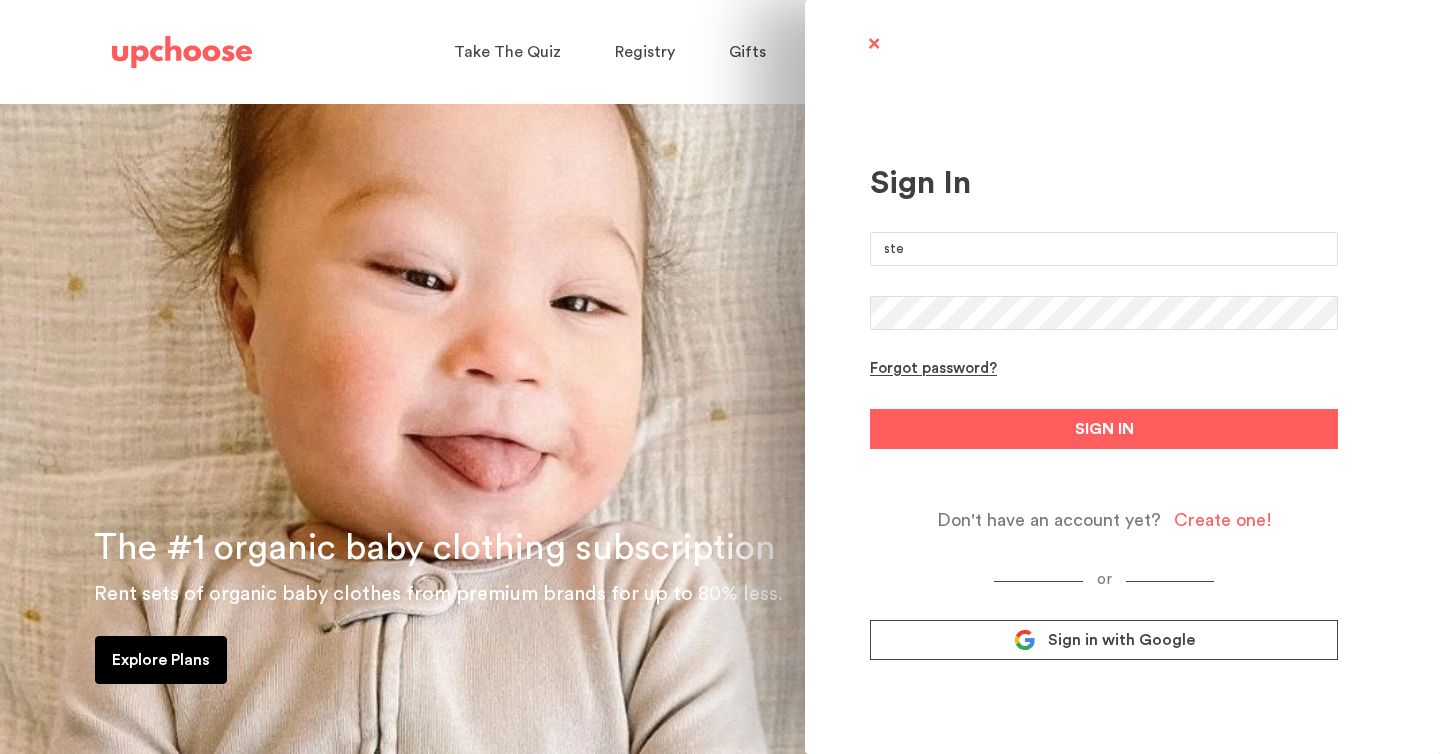 type on "stelmaszyk.j@gmail.com" 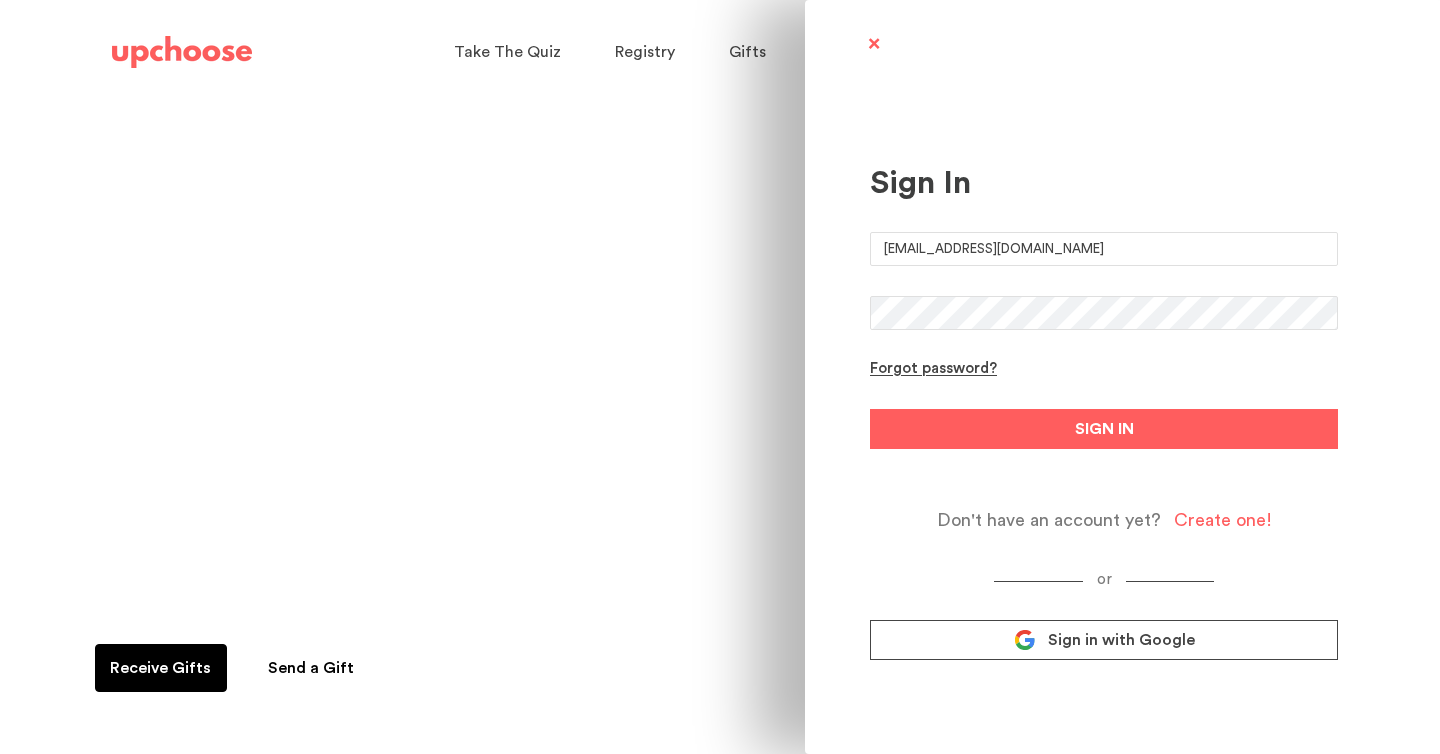 click on "SIGN IN" at bounding box center [1104, 429] 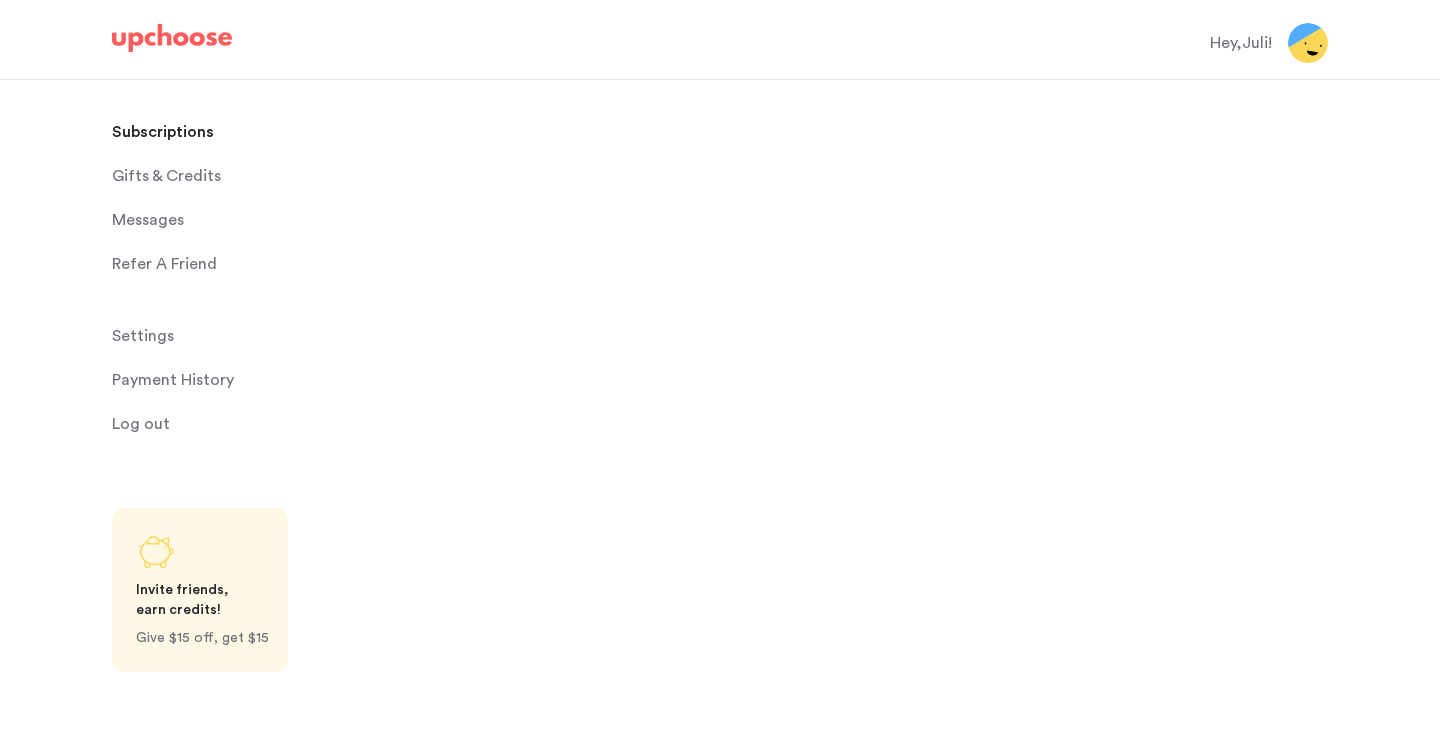 scroll, scrollTop: 0, scrollLeft: 0, axis: both 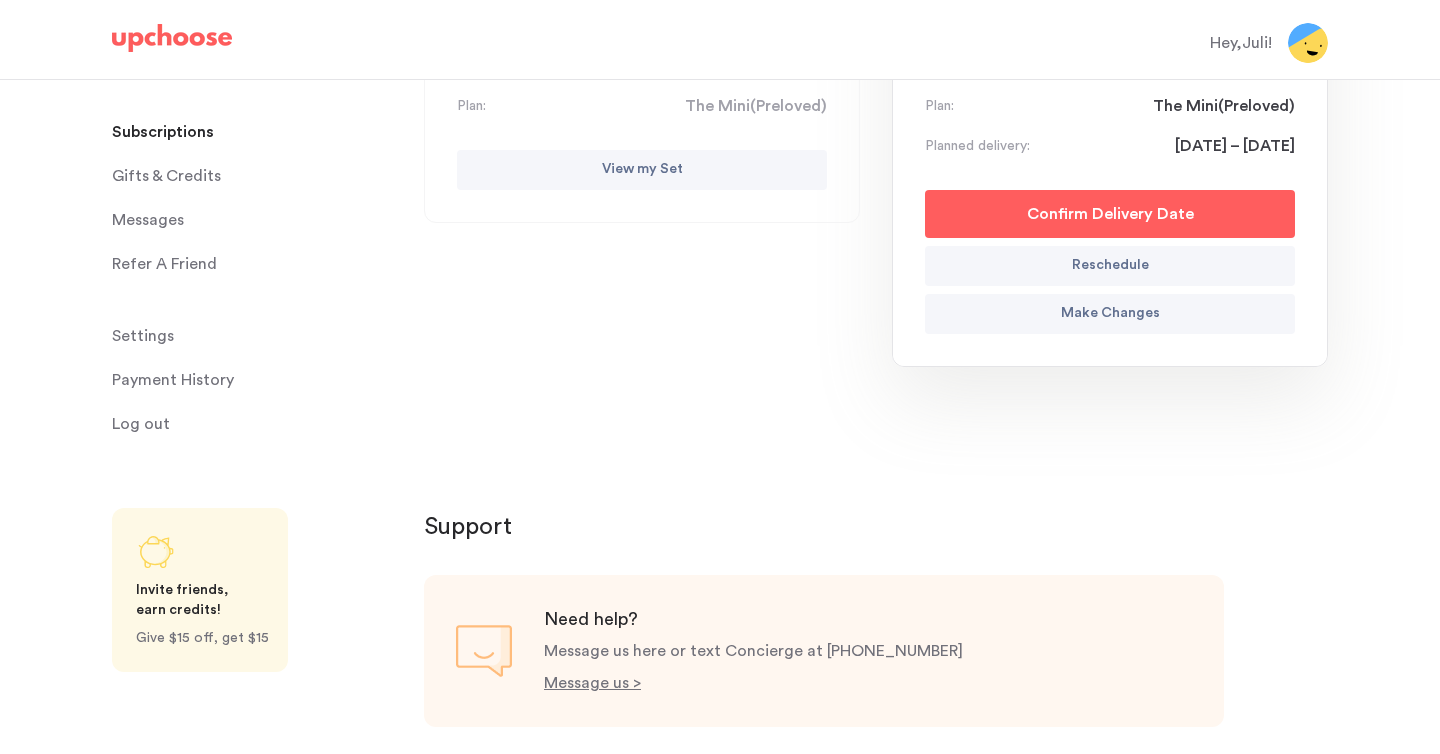 click on "Payment History" at bounding box center [173, 380] 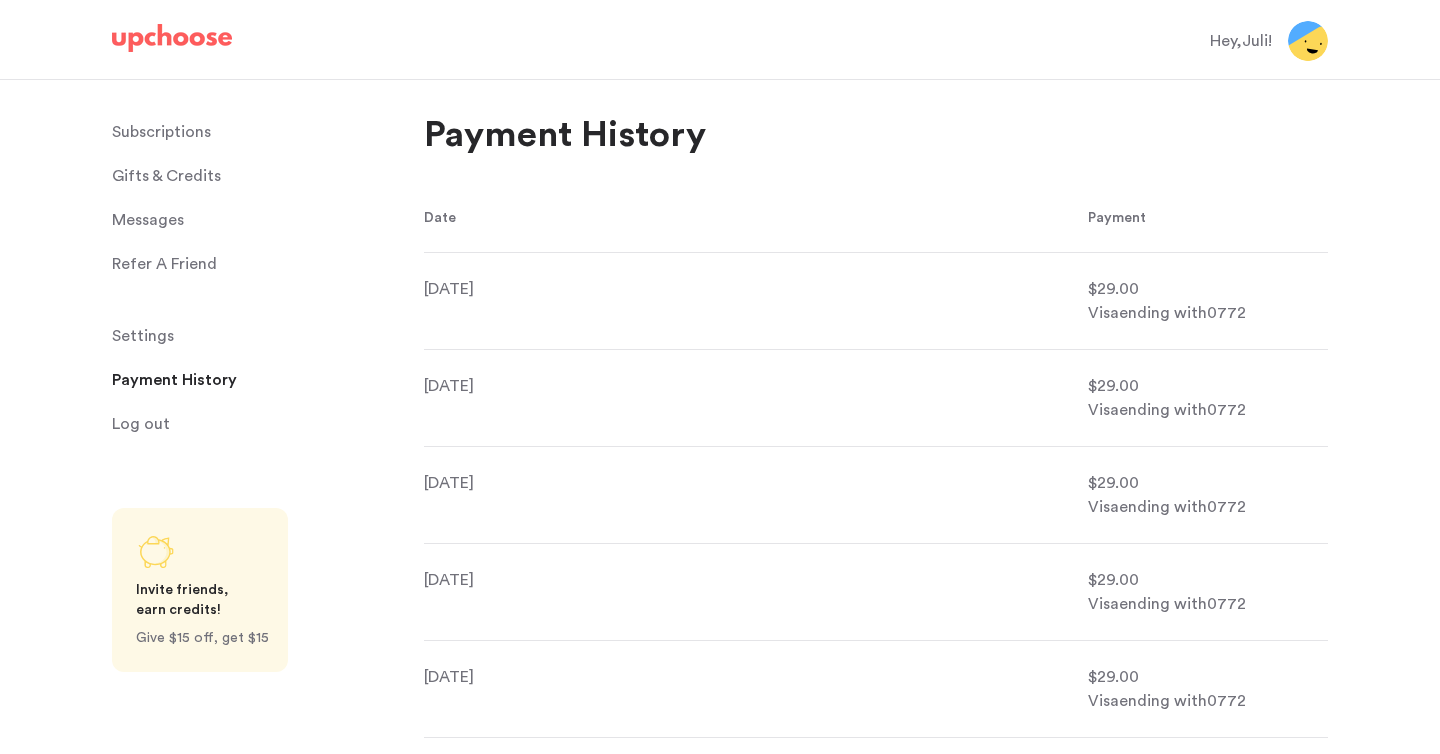 scroll, scrollTop: 0, scrollLeft: 0, axis: both 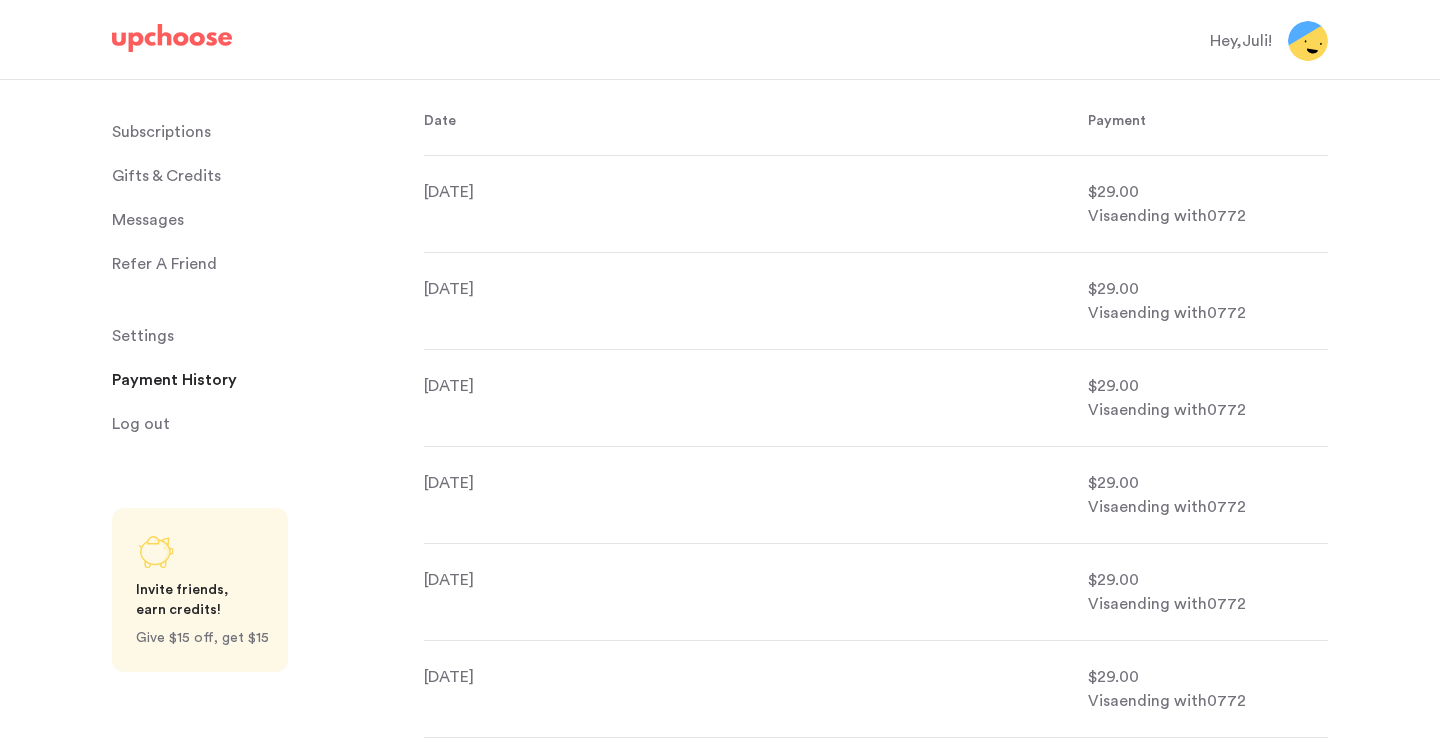 click on "Settings" at bounding box center (143, 336) 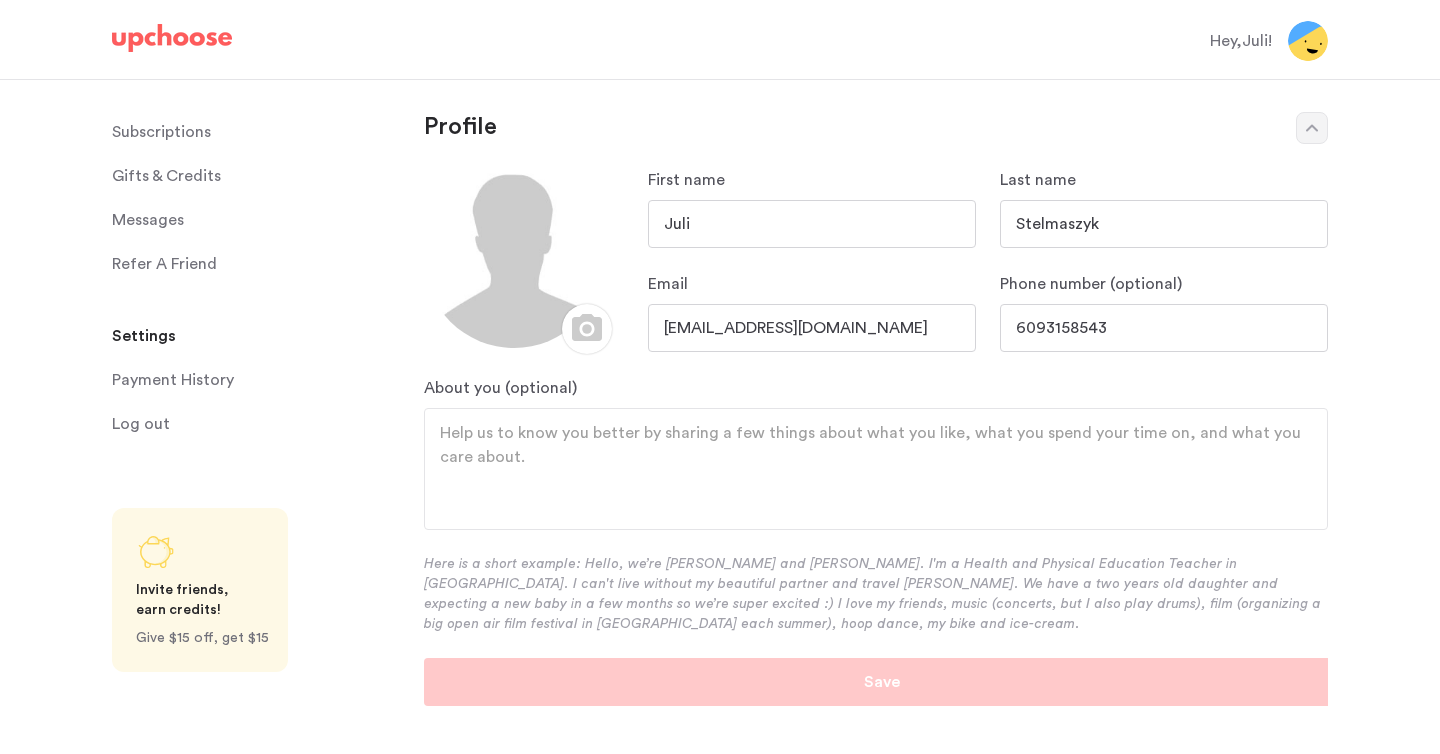 scroll, scrollTop: 0, scrollLeft: 0, axis: both 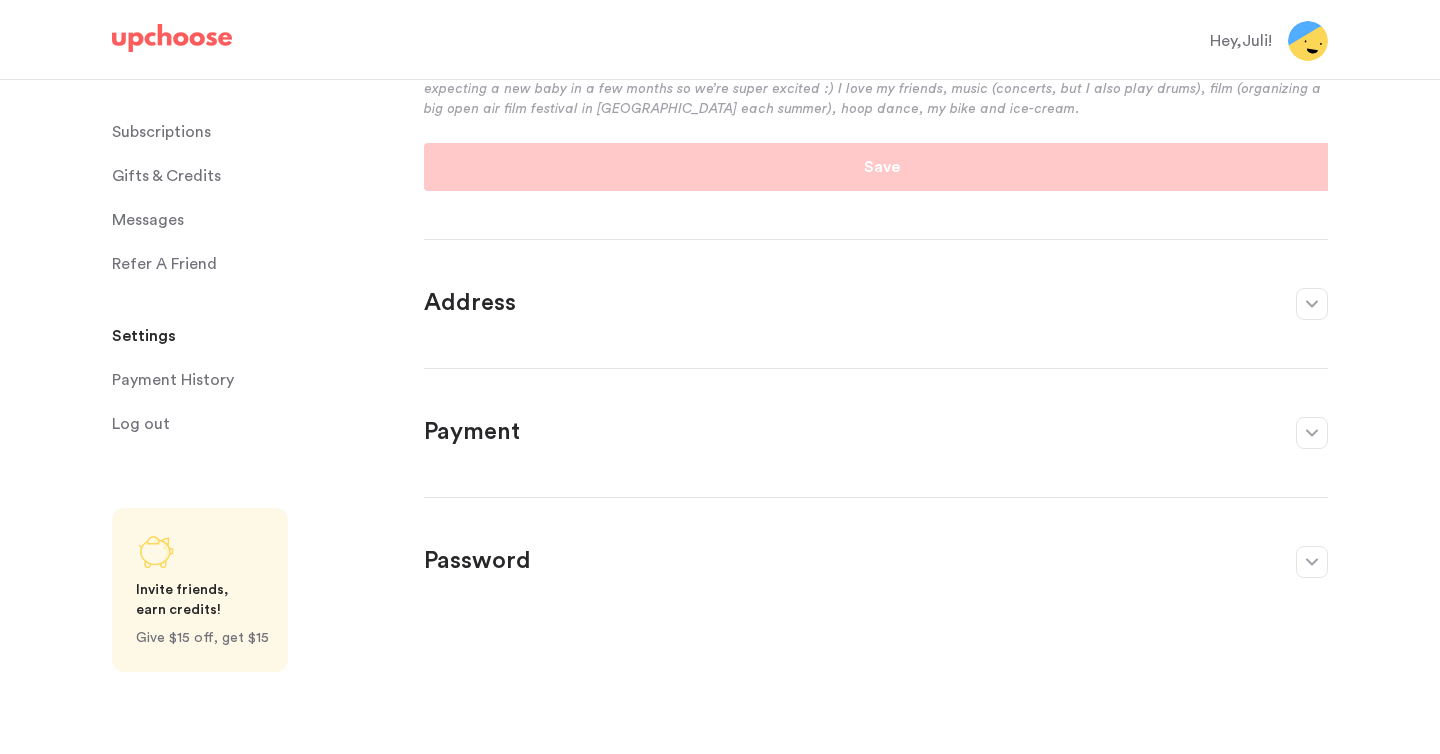 click on "Payment Edit" at bounding box center (876, 420) 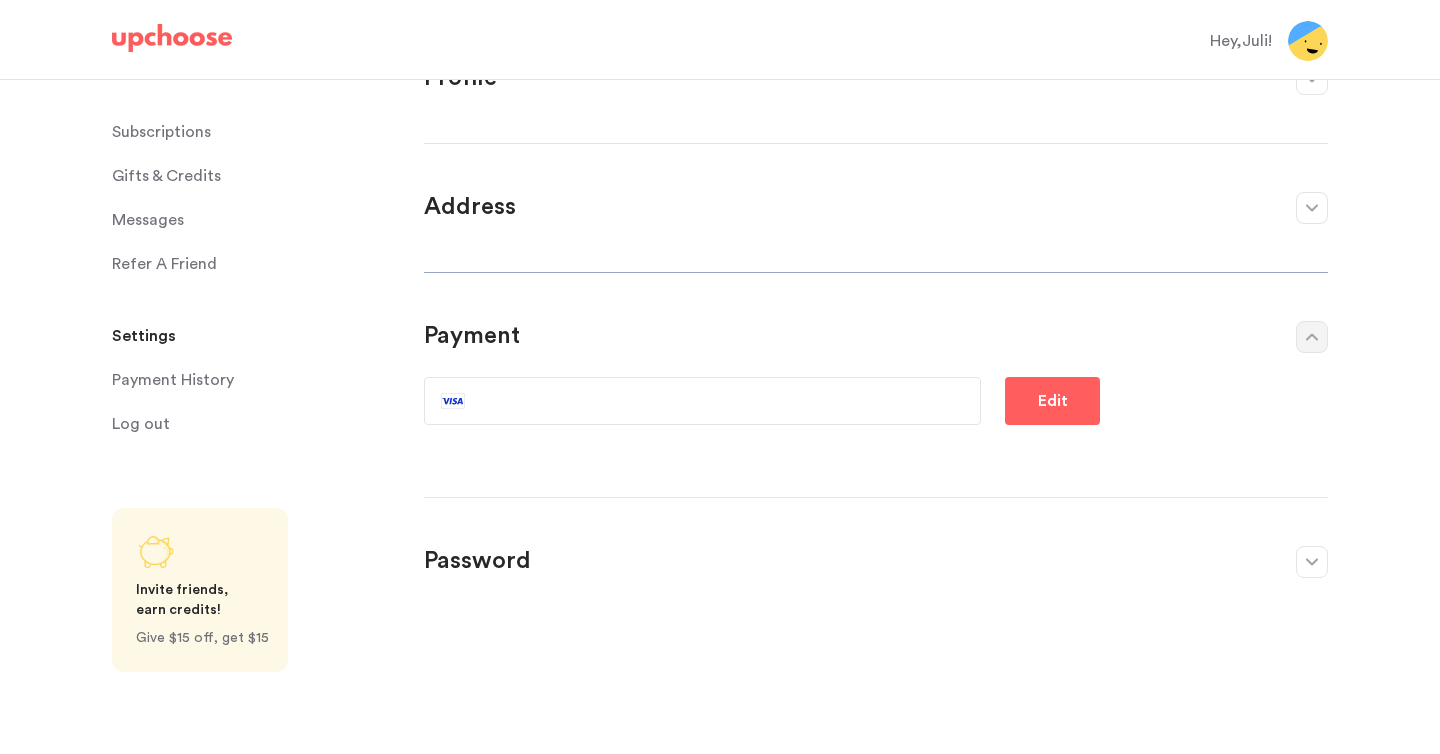 scroll, scrollTop: 49, scrollLeft: 0, axis: vertical 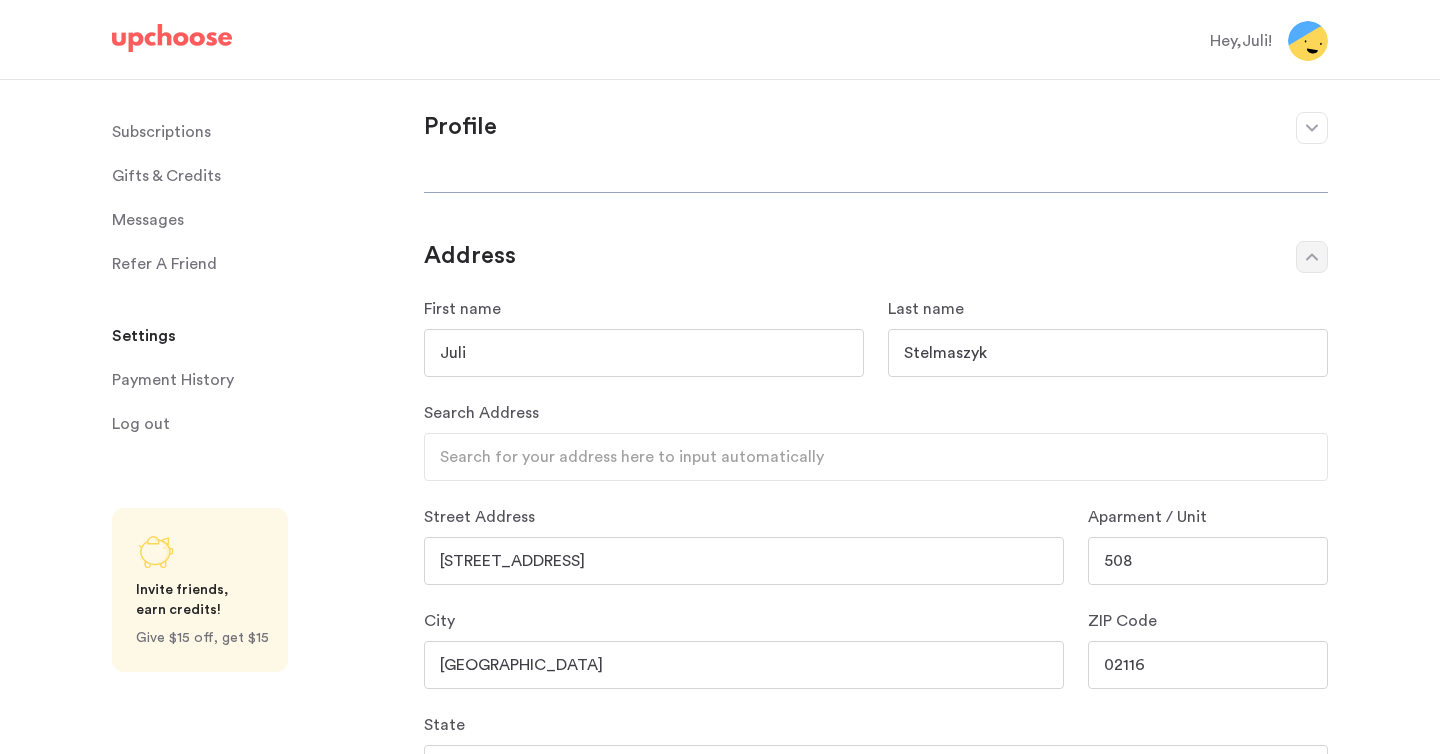 click on "Subscriptions" at bounding box center [161, 132] 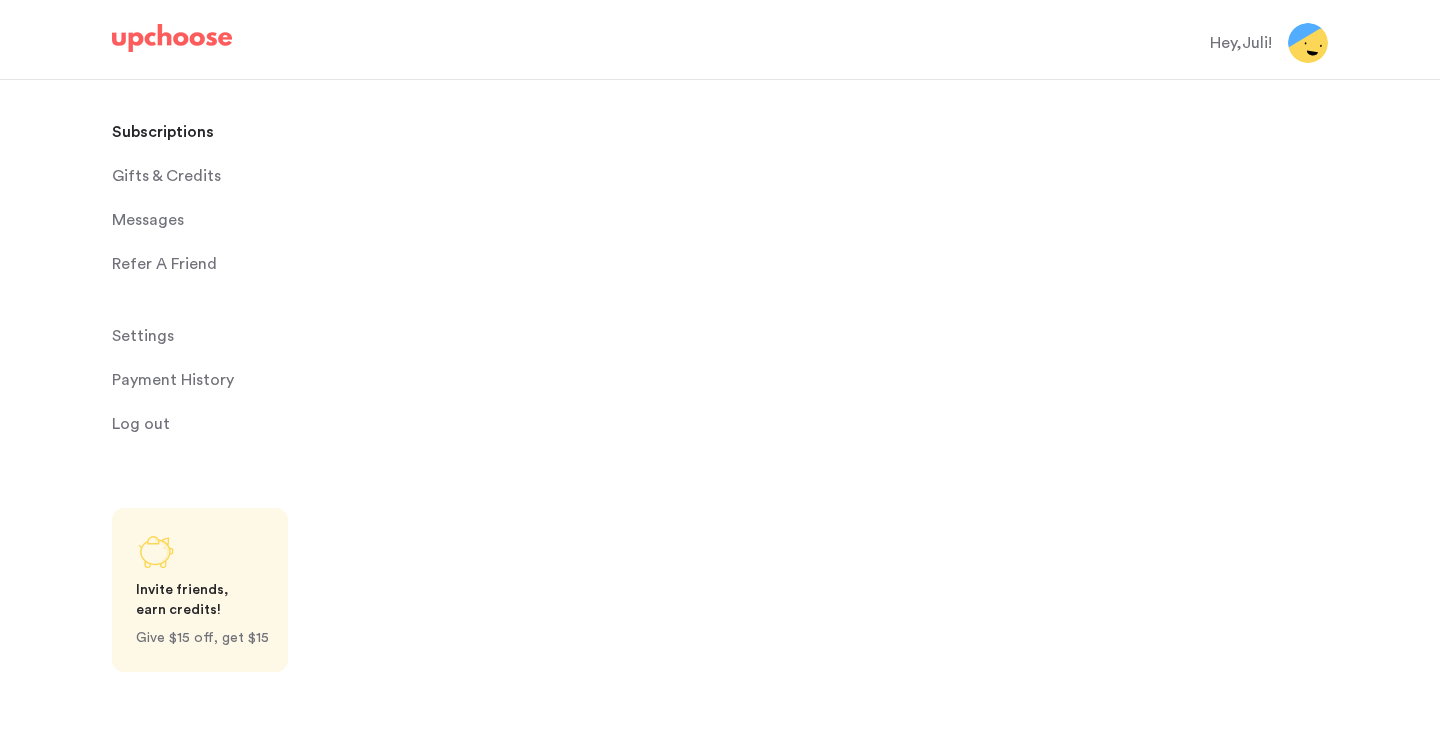 scroll, scrollTop: 0, scrollLeft: 0, axis: both 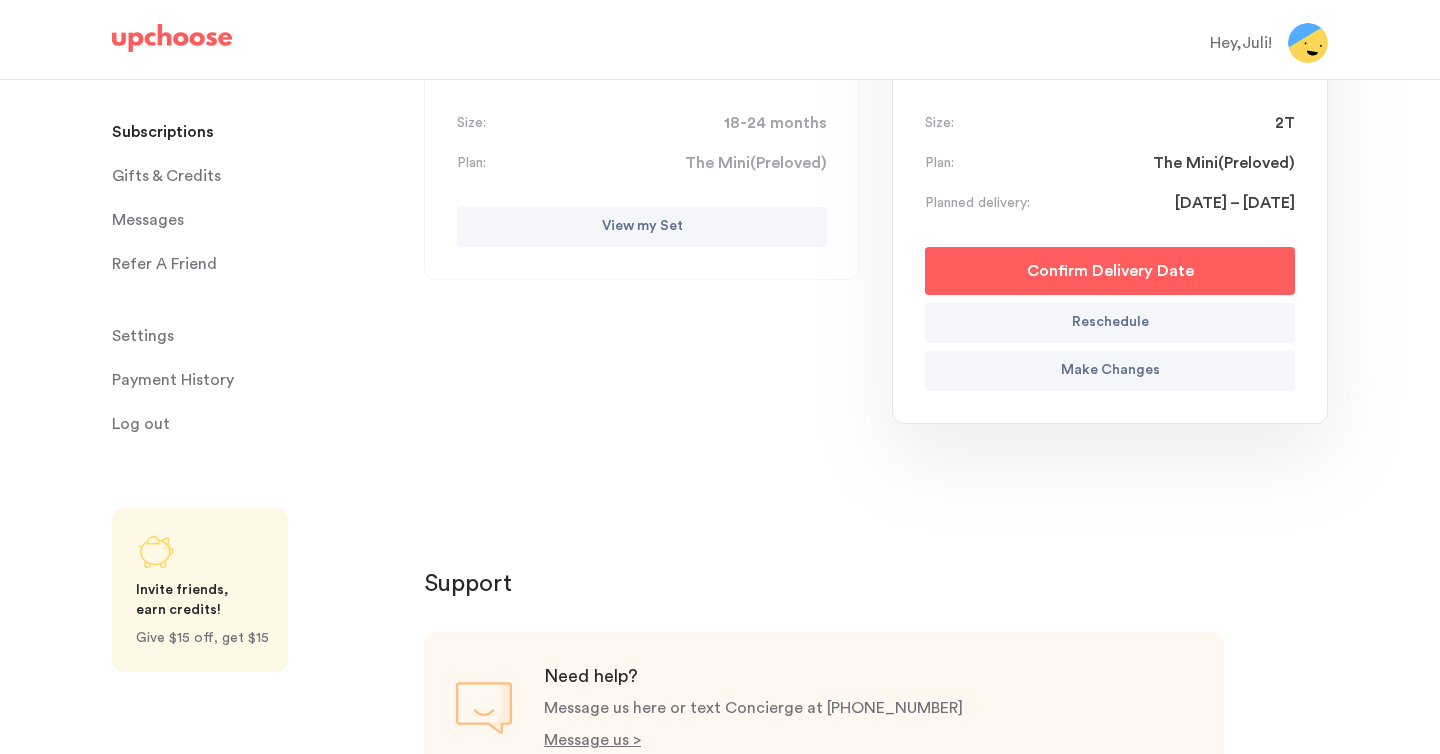 click on "Make Changes" at bounding box center [1110, 371] 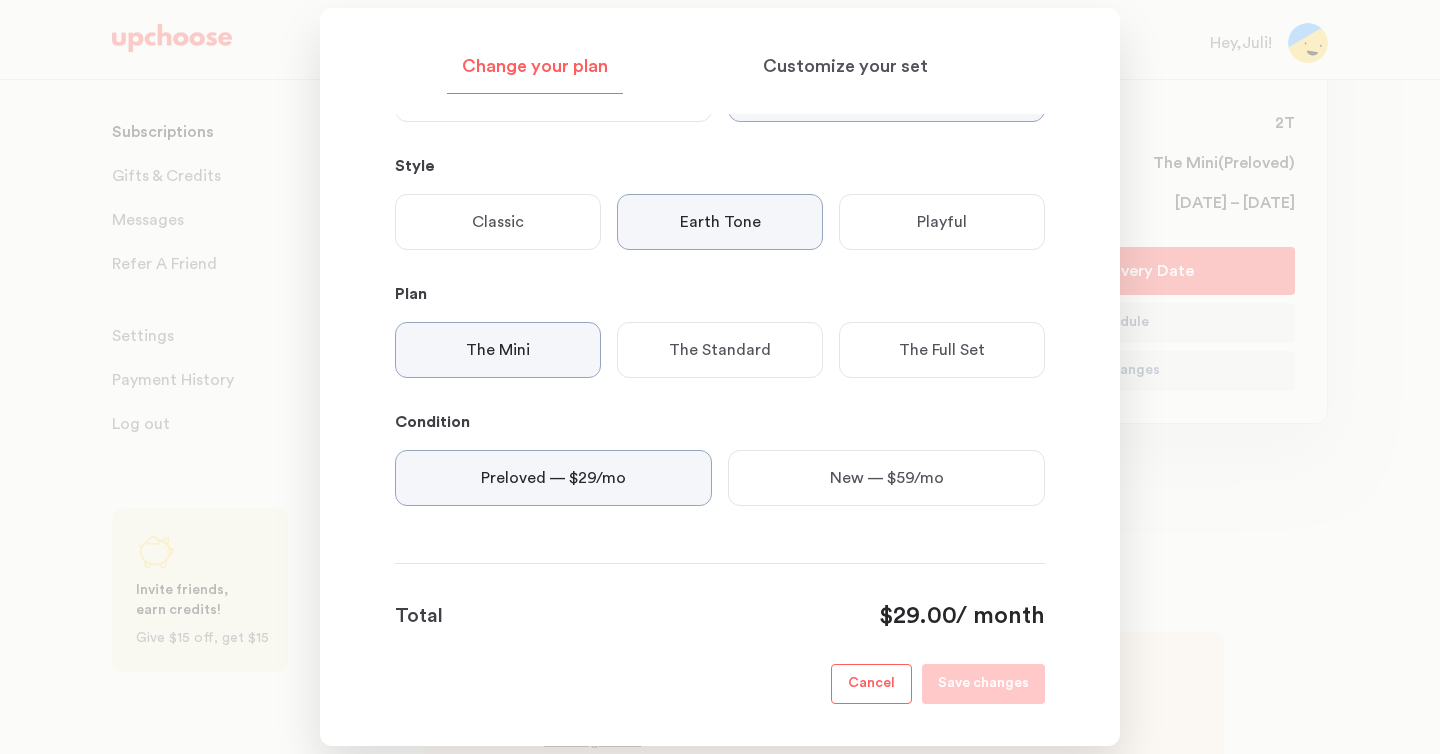 scroll, scrollTop: 0, scrollLeft: 0, axis: both 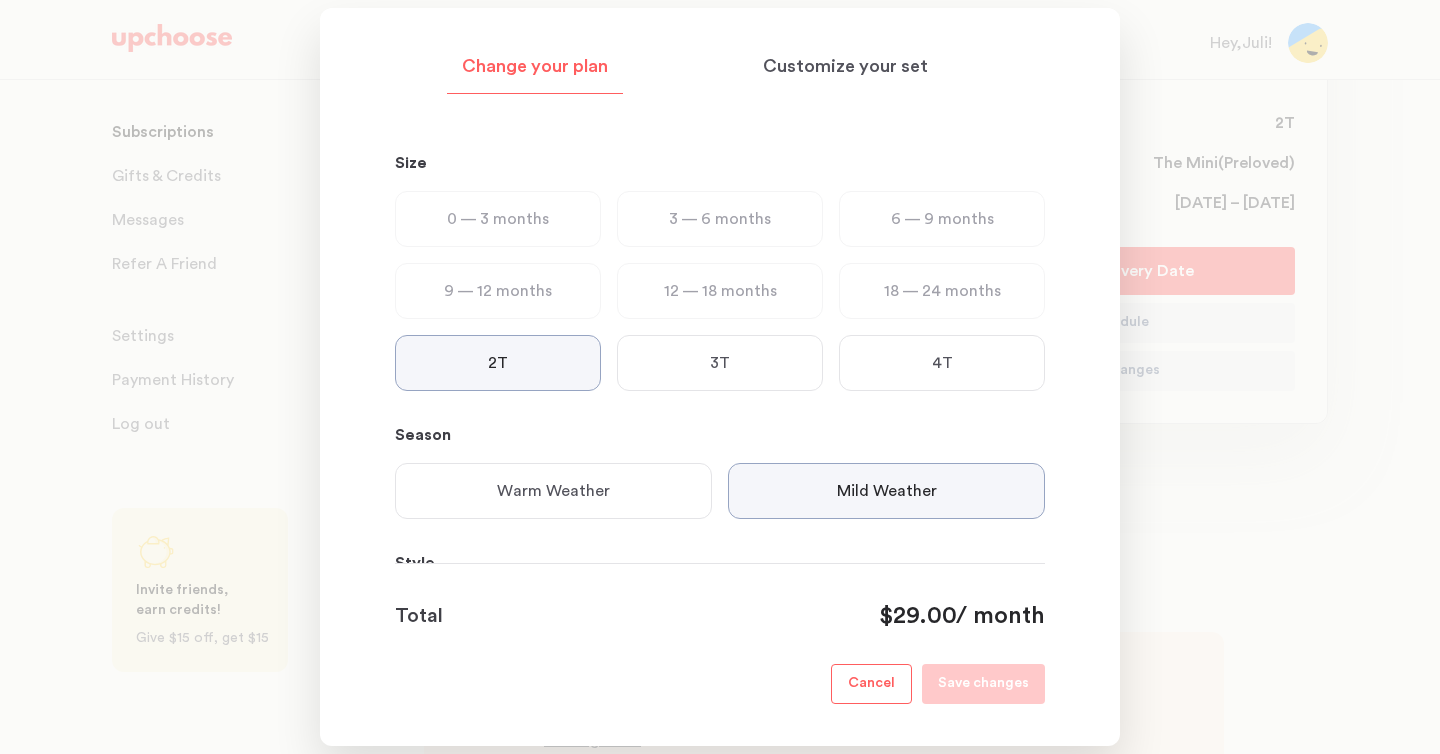 click at bounding box center [720, 377] 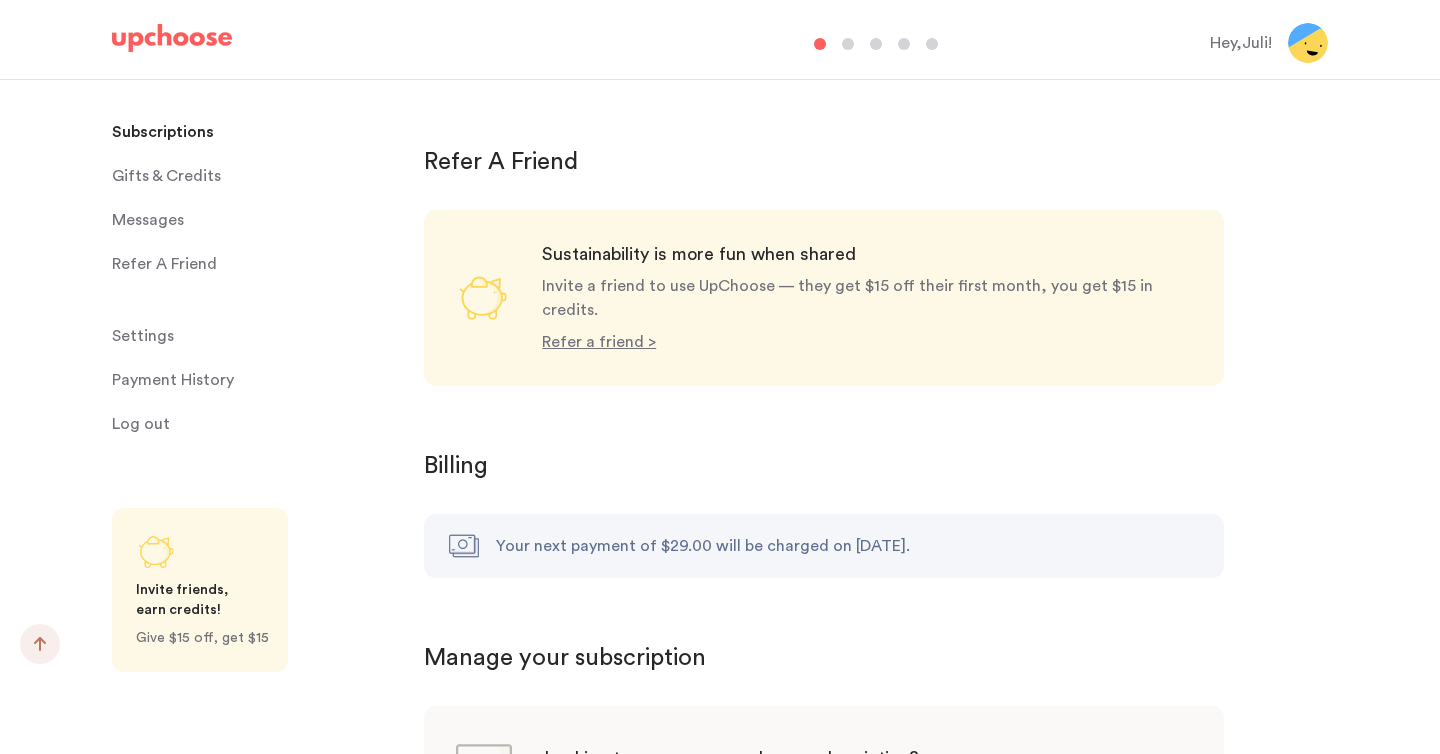 scroll, scrollTop: 1888, scrollLeft: 0, axis: vertical 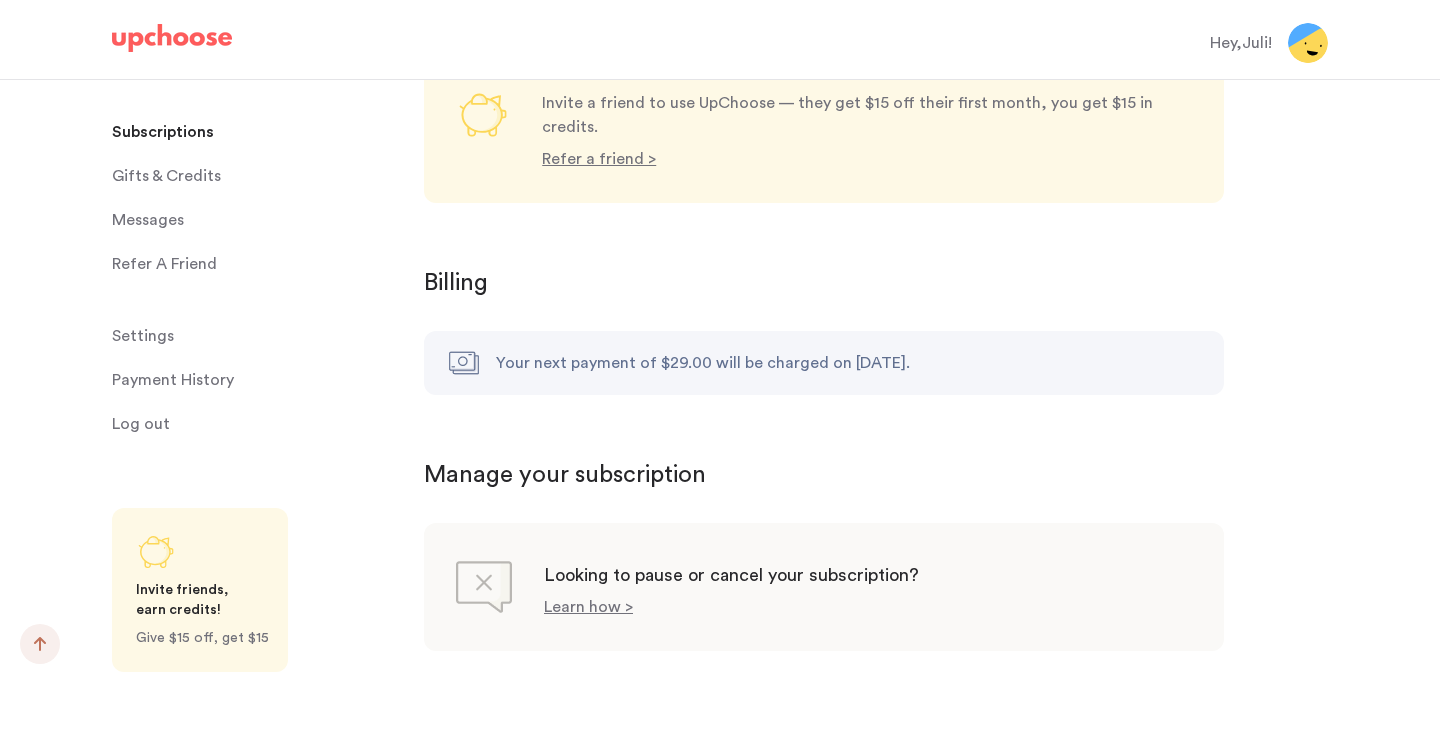 click on "Manage your subscription" at bounding box center (876, 475) 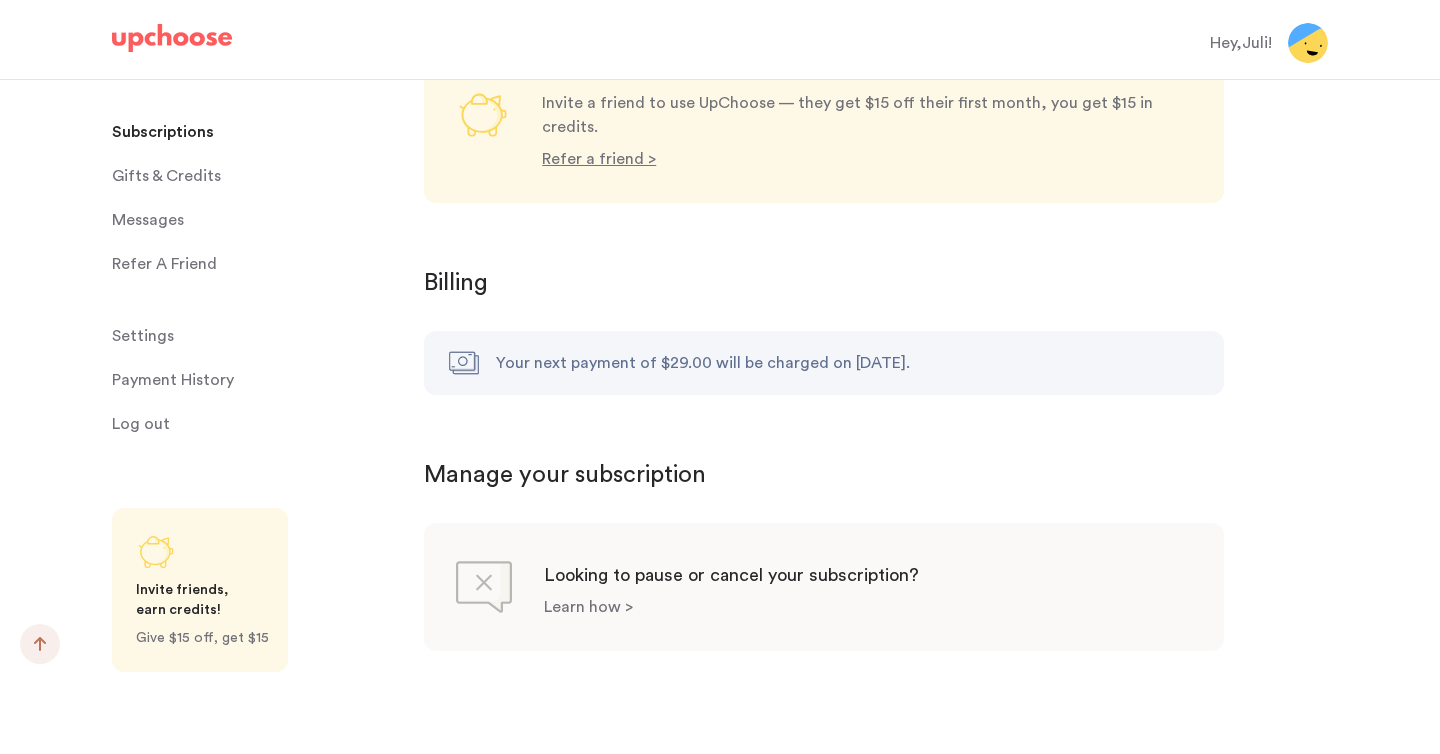 click on "Learn how >" at bounding box center (588, 607) 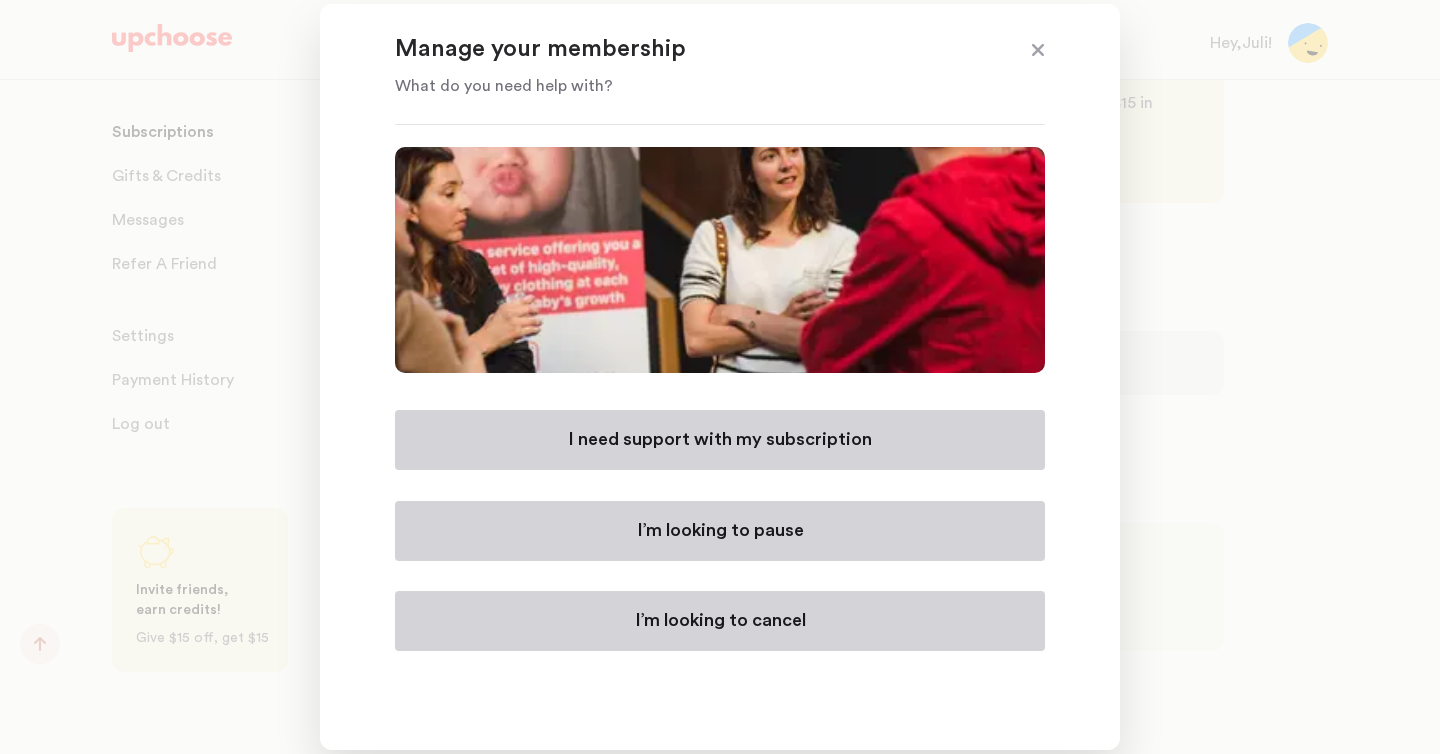click on "I’m looking to cancel" at bounding box center [720, 621] 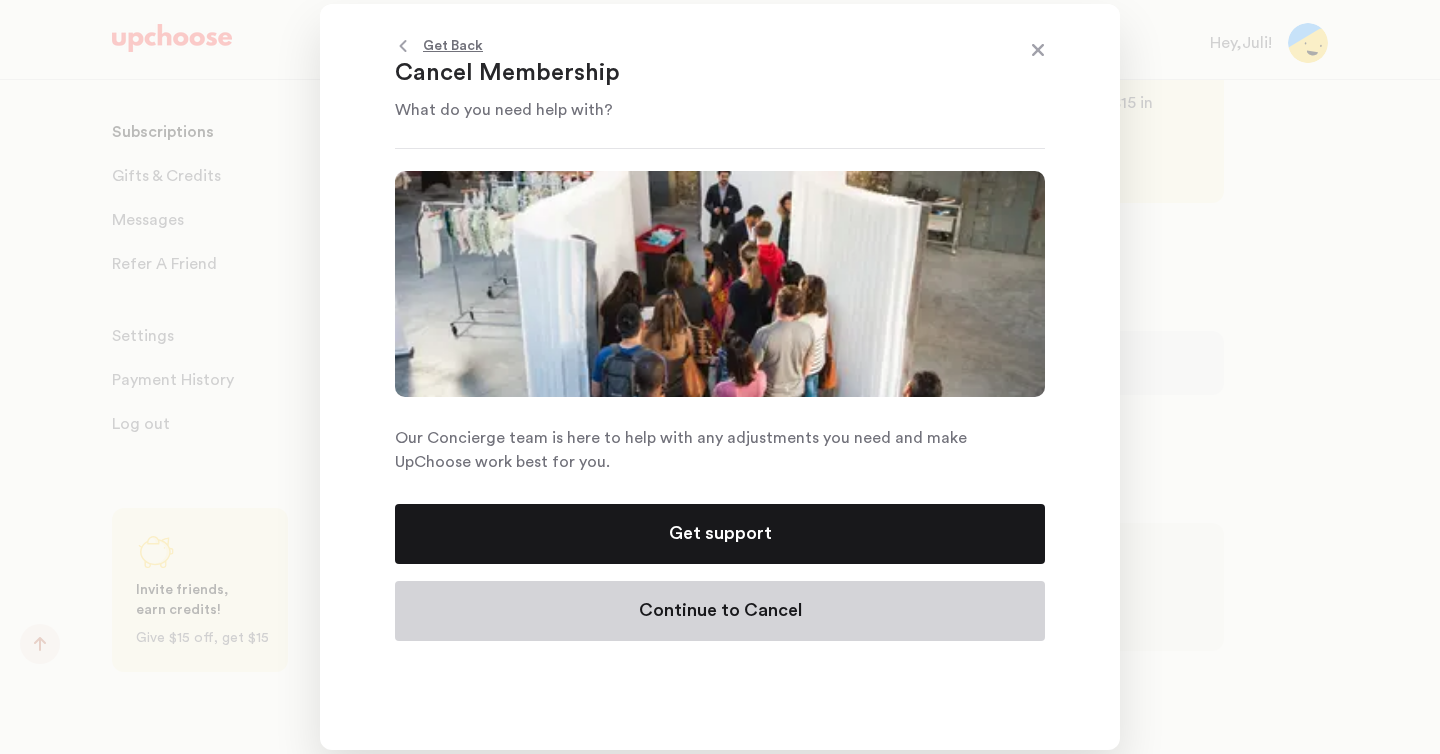 click on "Continue to Cancel" at bounding box center (720, 611) 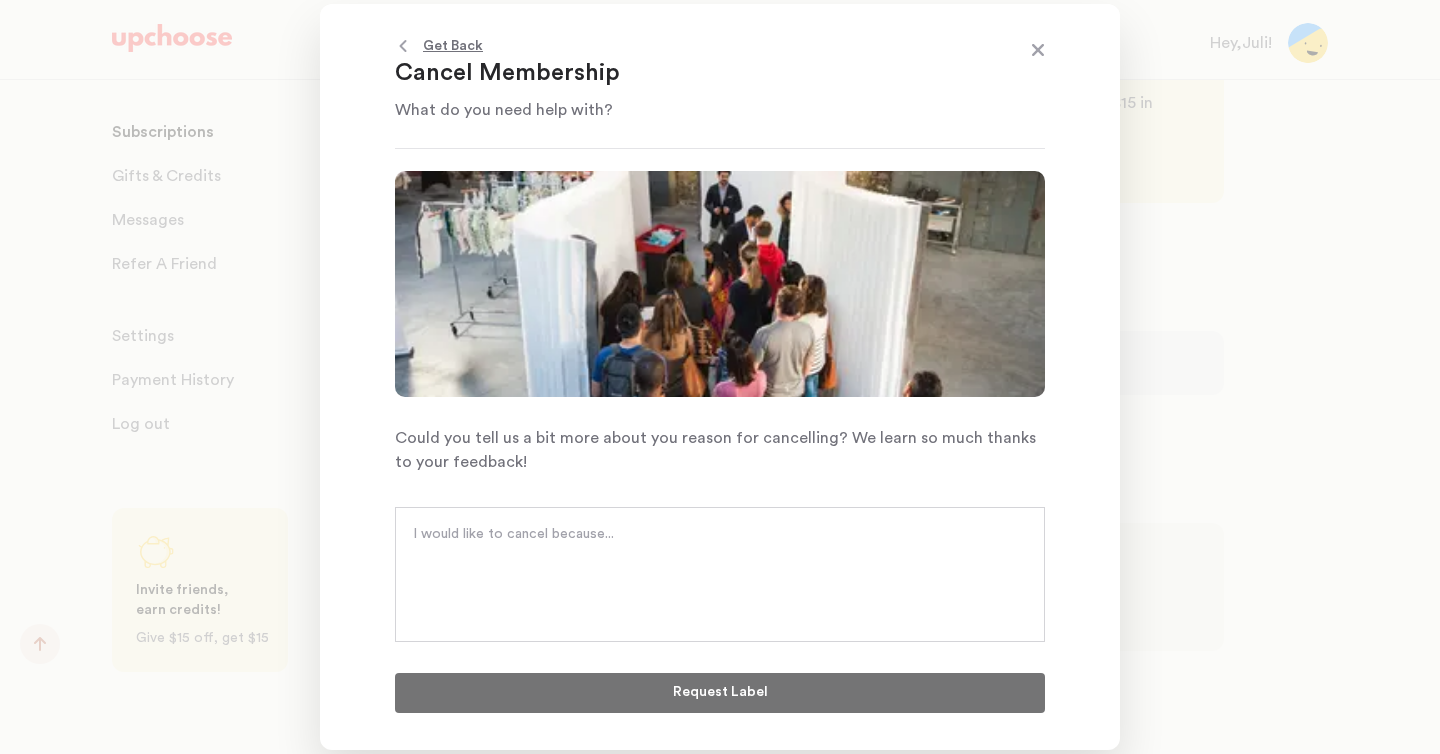 click at bounding box center (720, 554) 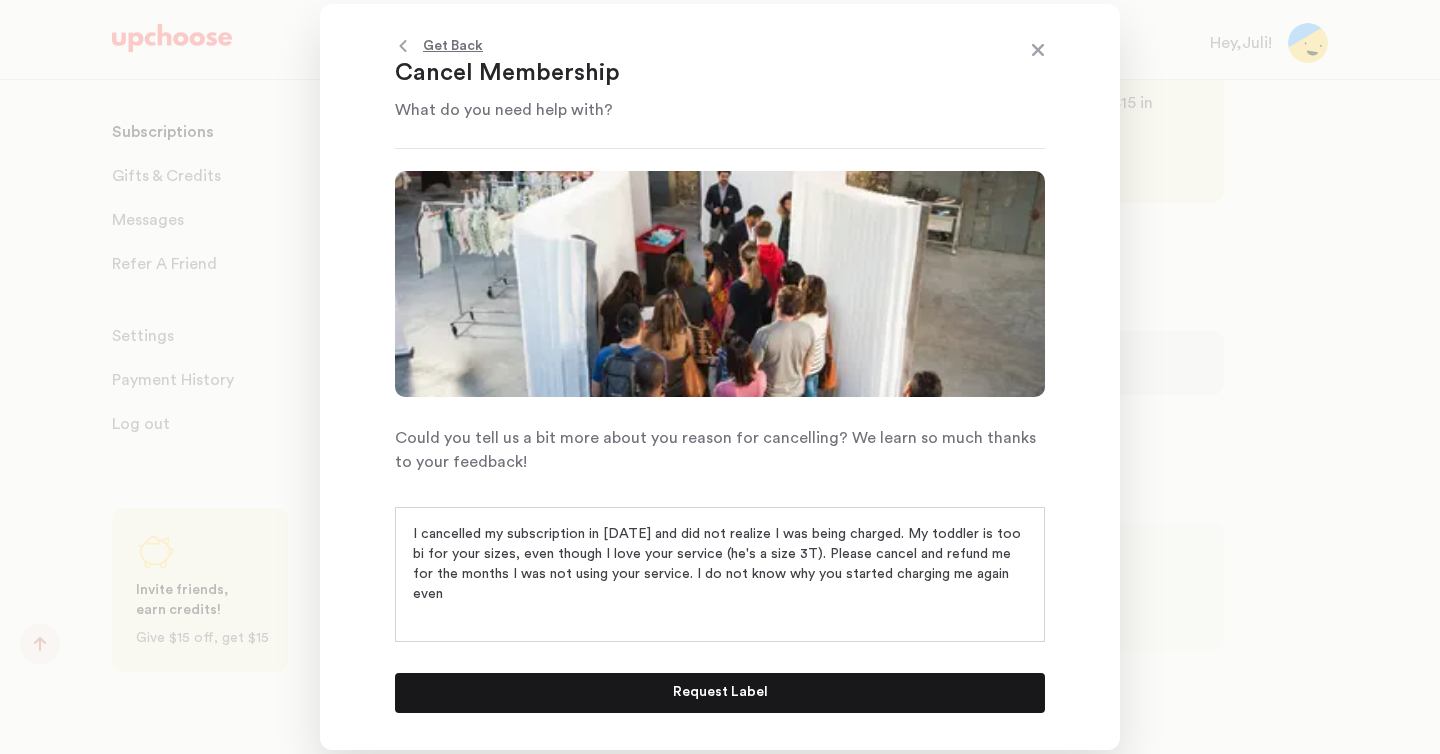scroll, scrollTop: 0, scrollLeft: 0, axis: both 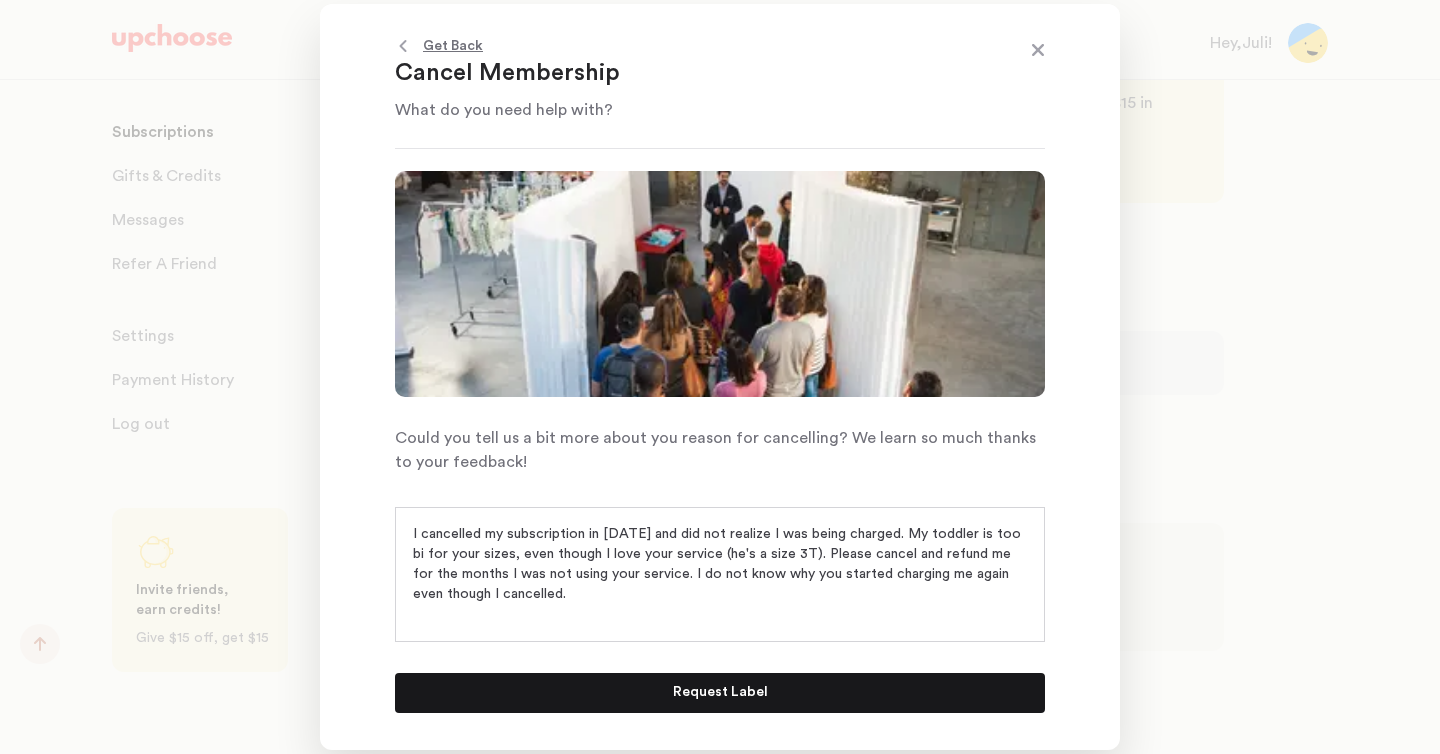 type on "I cancelled my subscription in January 2025 and did not realize I was being charged. My toddler is too bi for your sizes, even though I love your service (he's a size 3T). Please cancel and refund me for the months I was not using your service. I do not know why you started charging me again even though I cancelled." 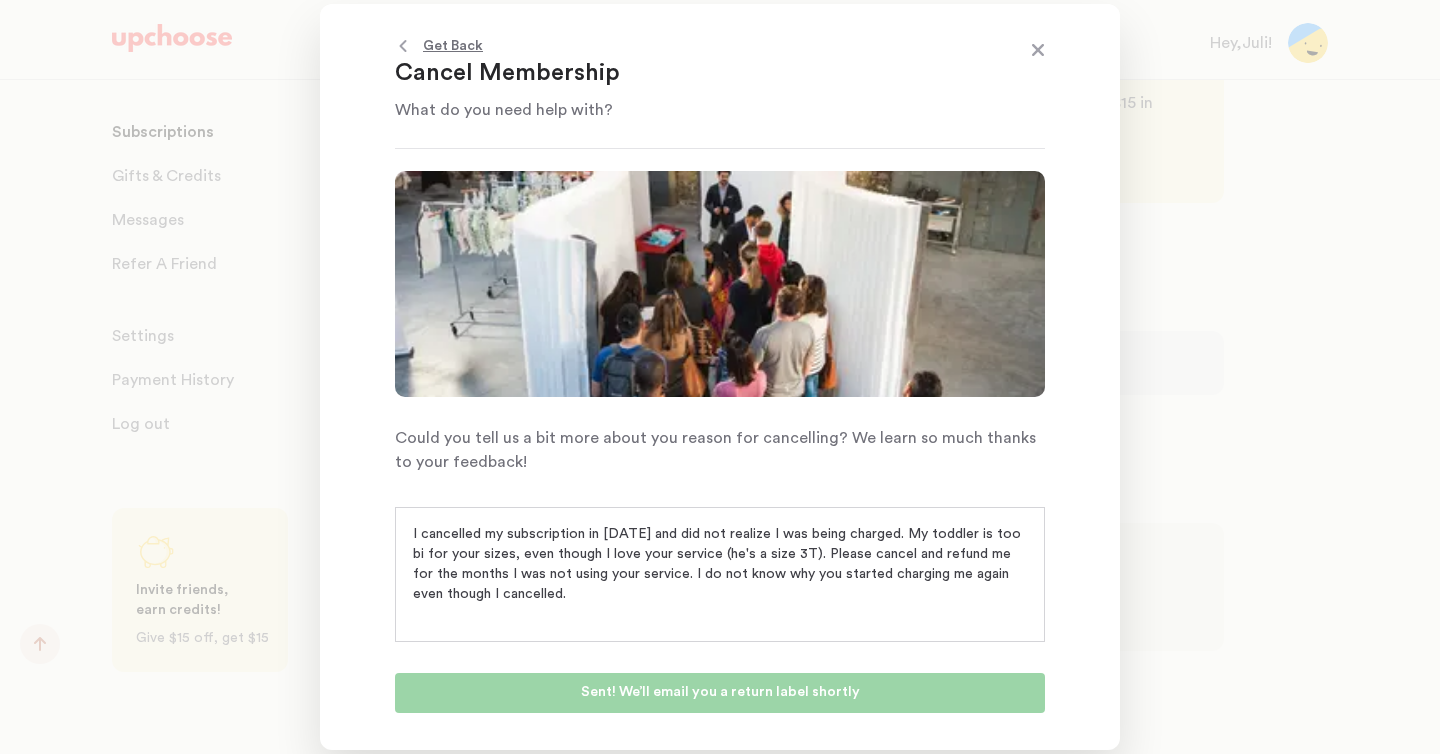 click at bounding box center (1038, 52) 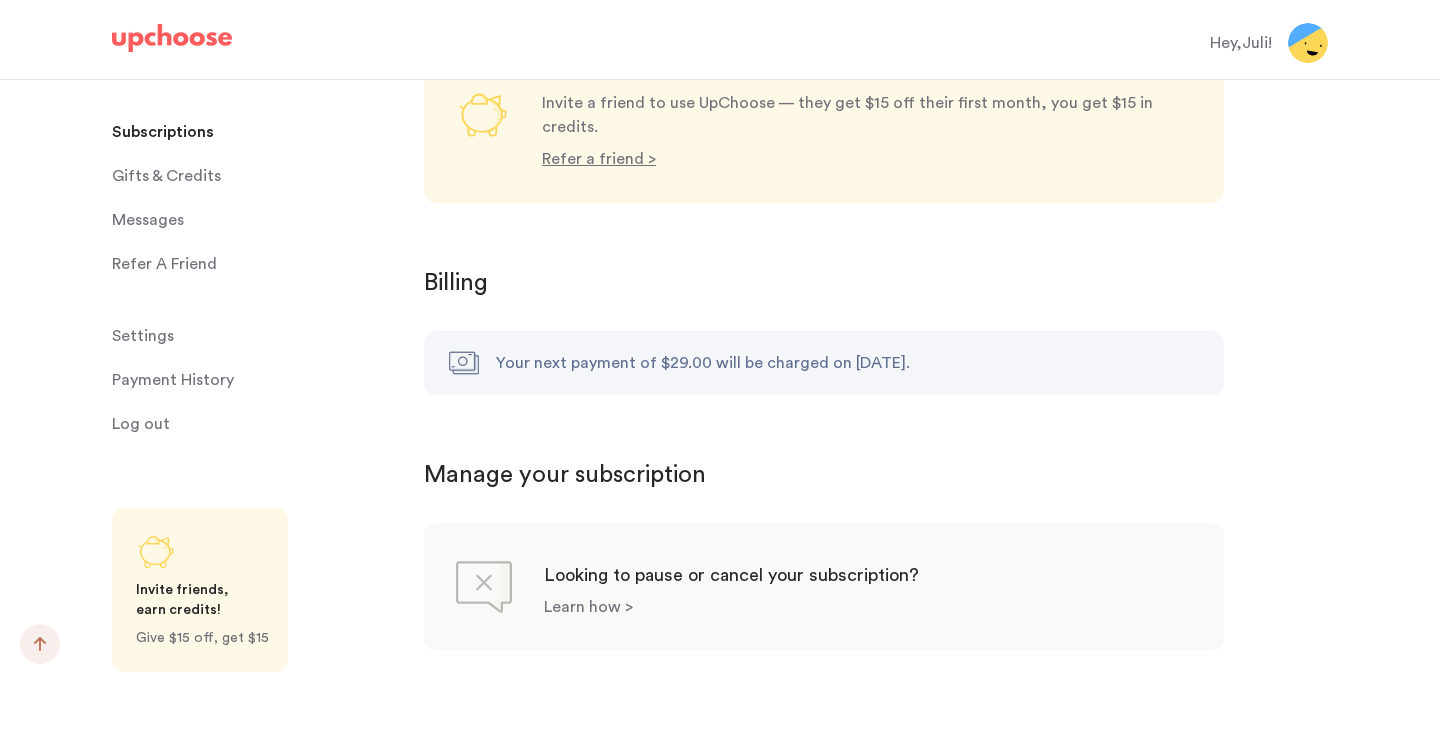 click on "Learn how >" at bounding box center [588, 607] 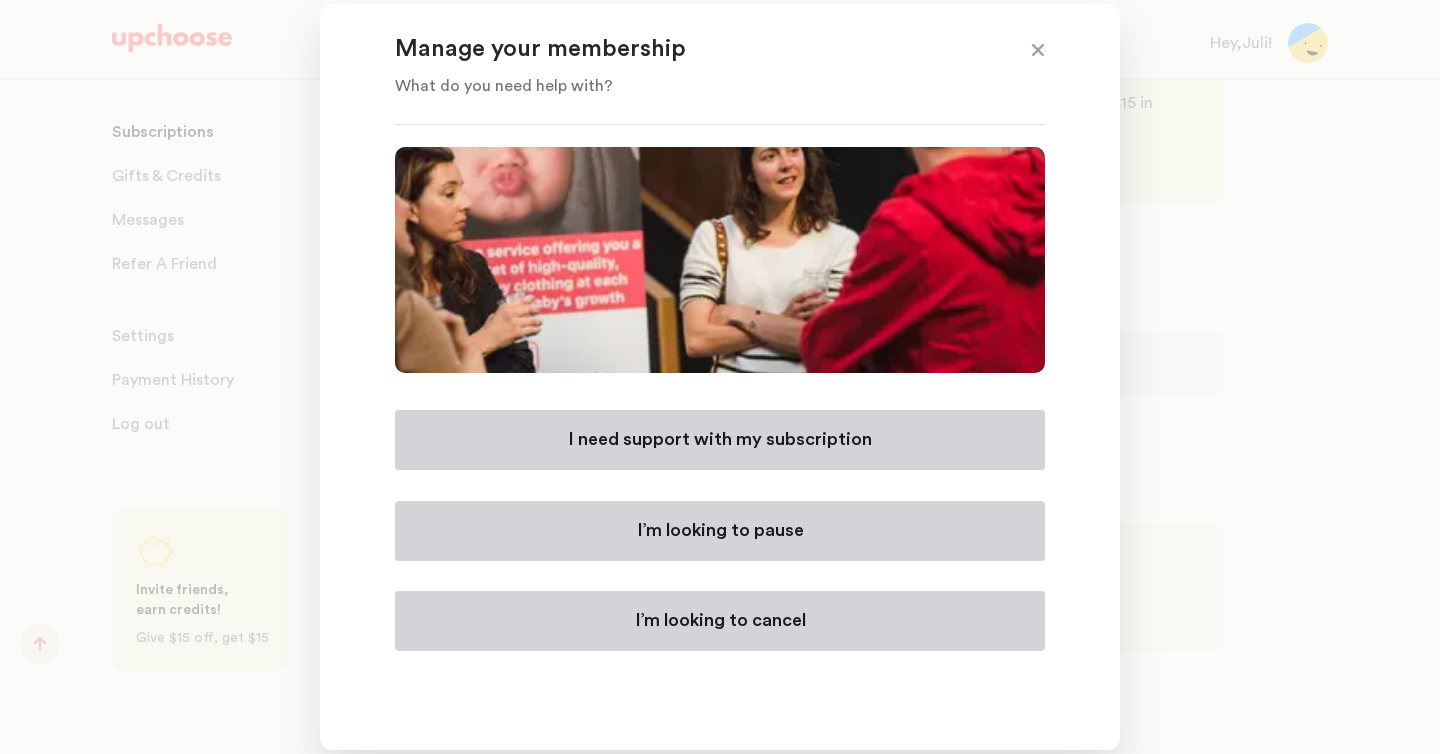 click on "I’m looking to cancel" at bounding box center [720, 621] 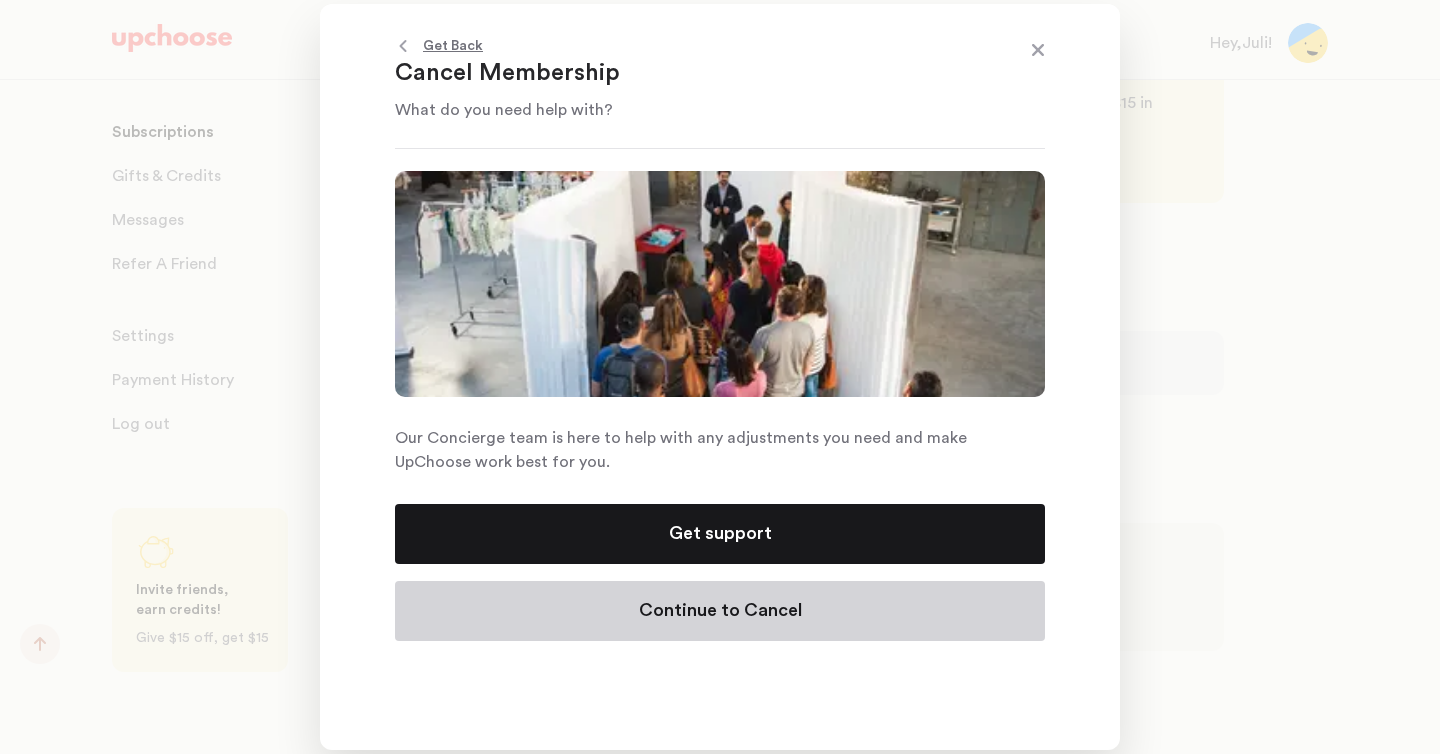 click on "Continue to Cancel" at bounding box center (720, 611) 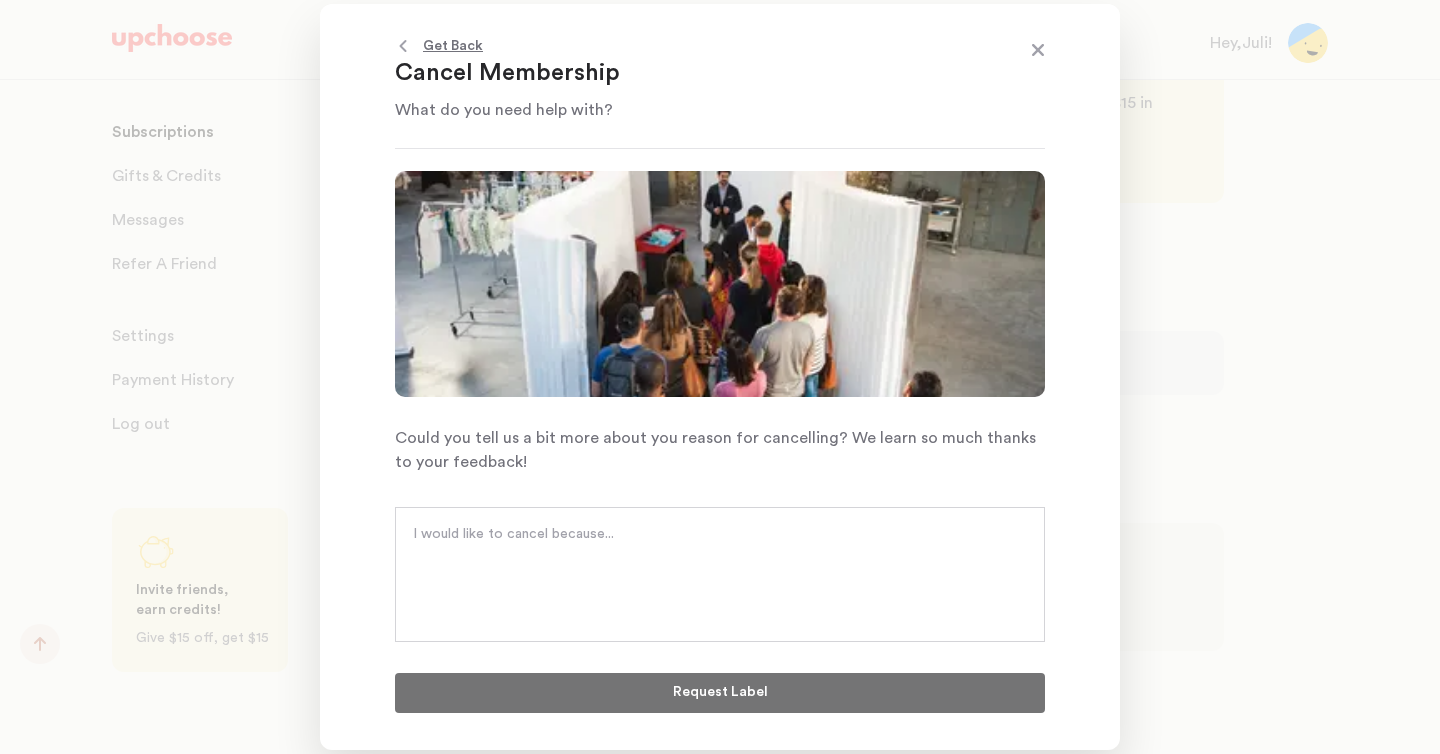click on "Get Back" at bounding box center (453, 46) 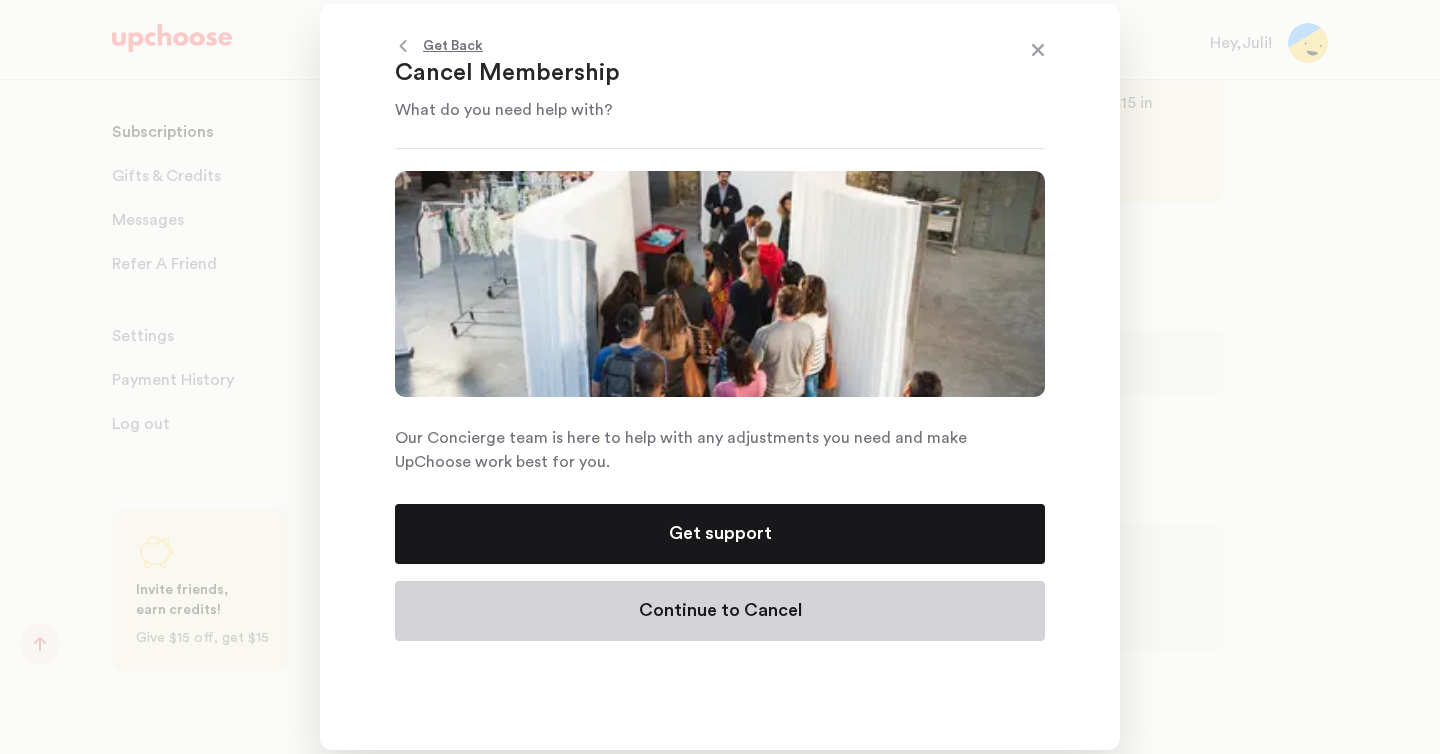 click 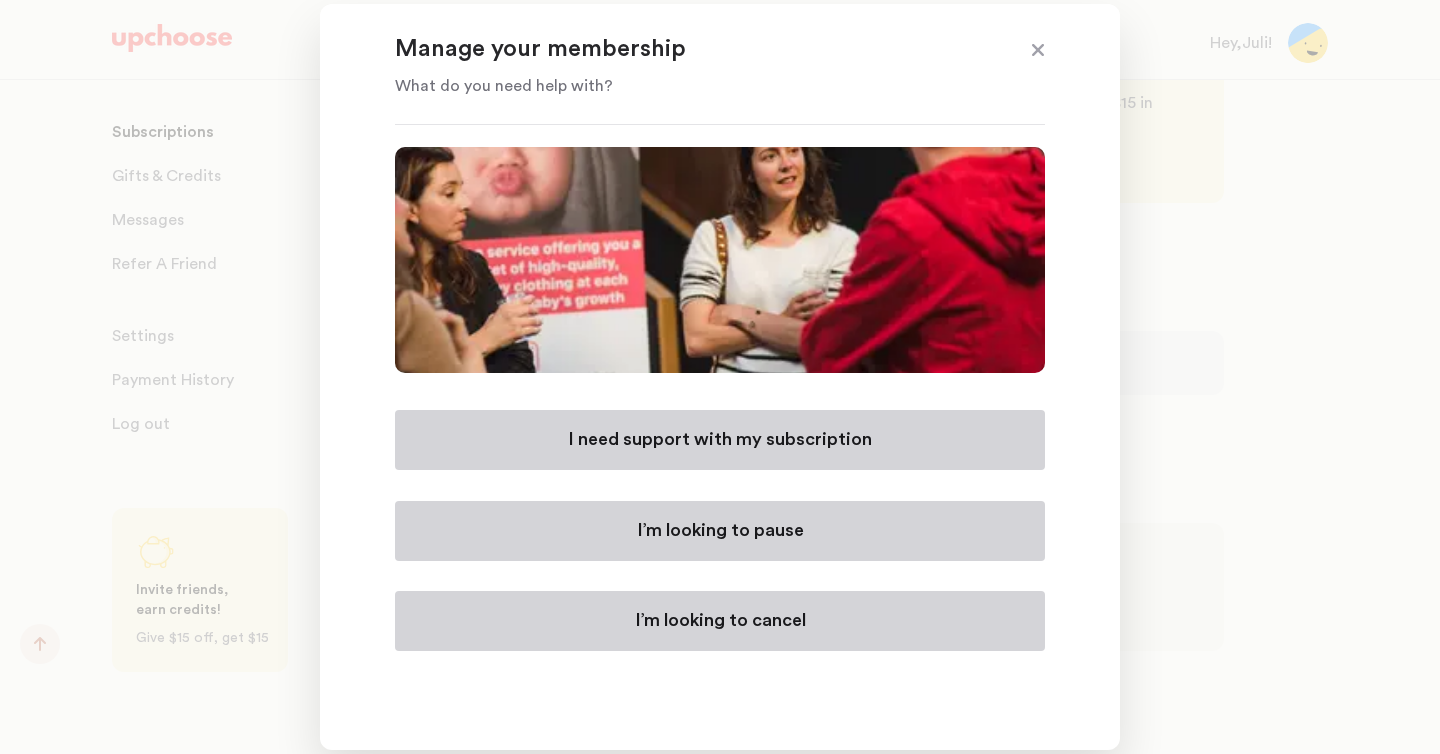 click at bounding box center [1038, 52] 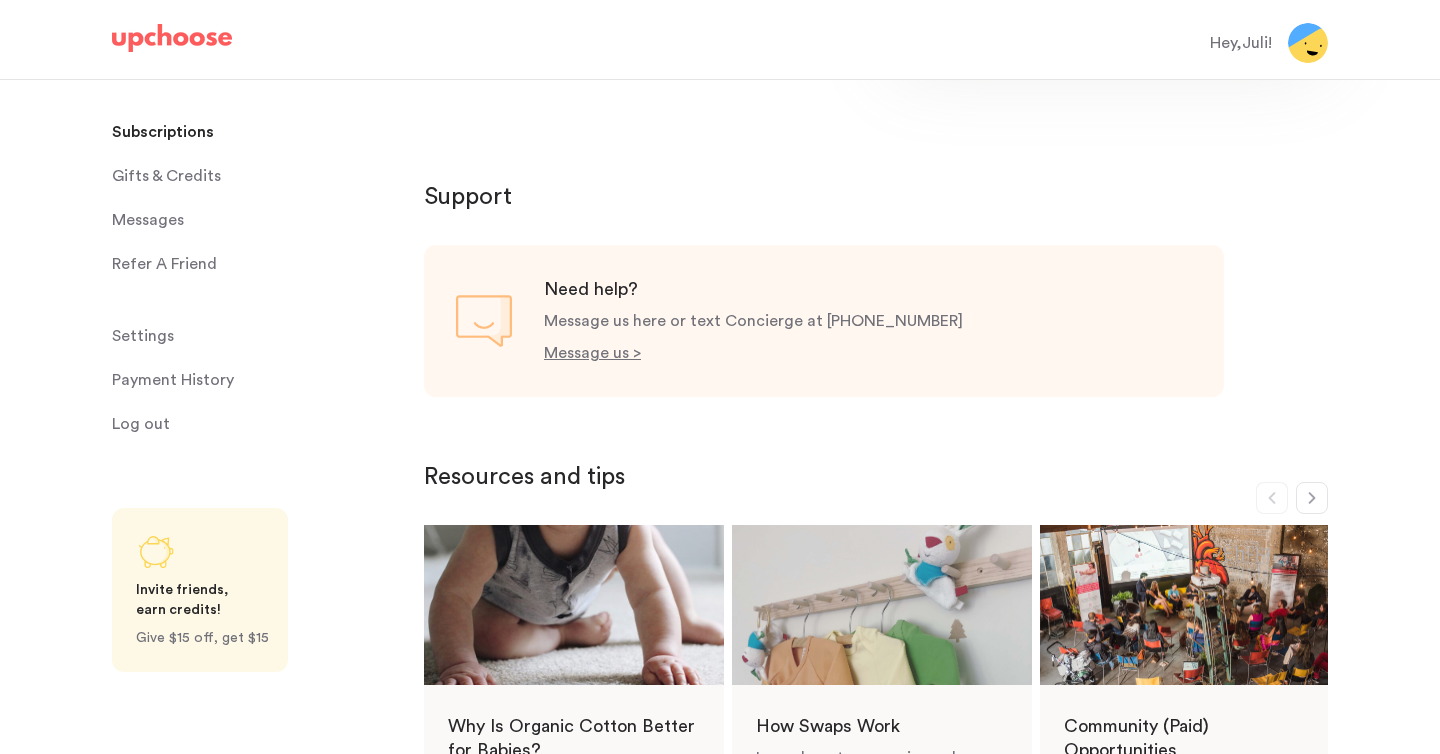 scroll, scrollTop: 802, scrollLeft: 0, axis: vertical 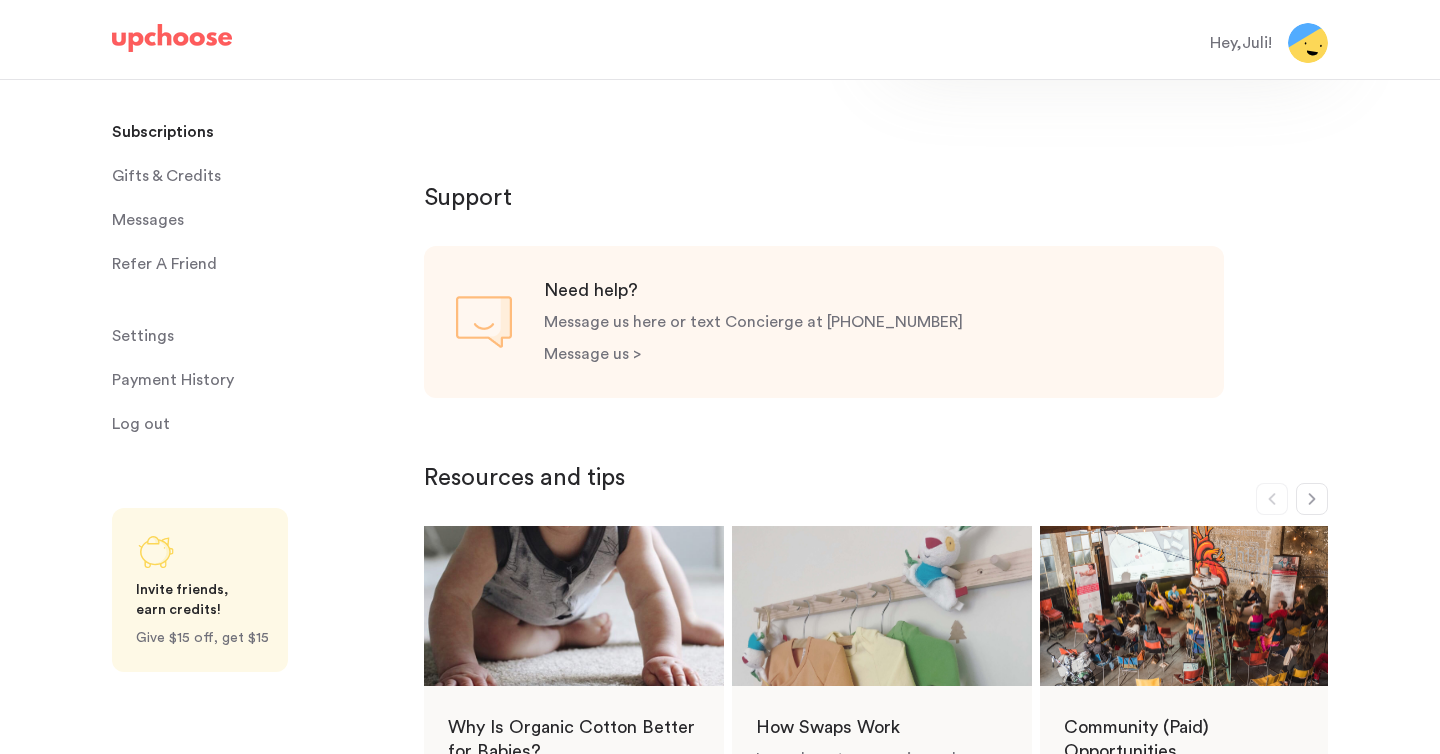 click on "Message us >" at bounding box center (592, 354) 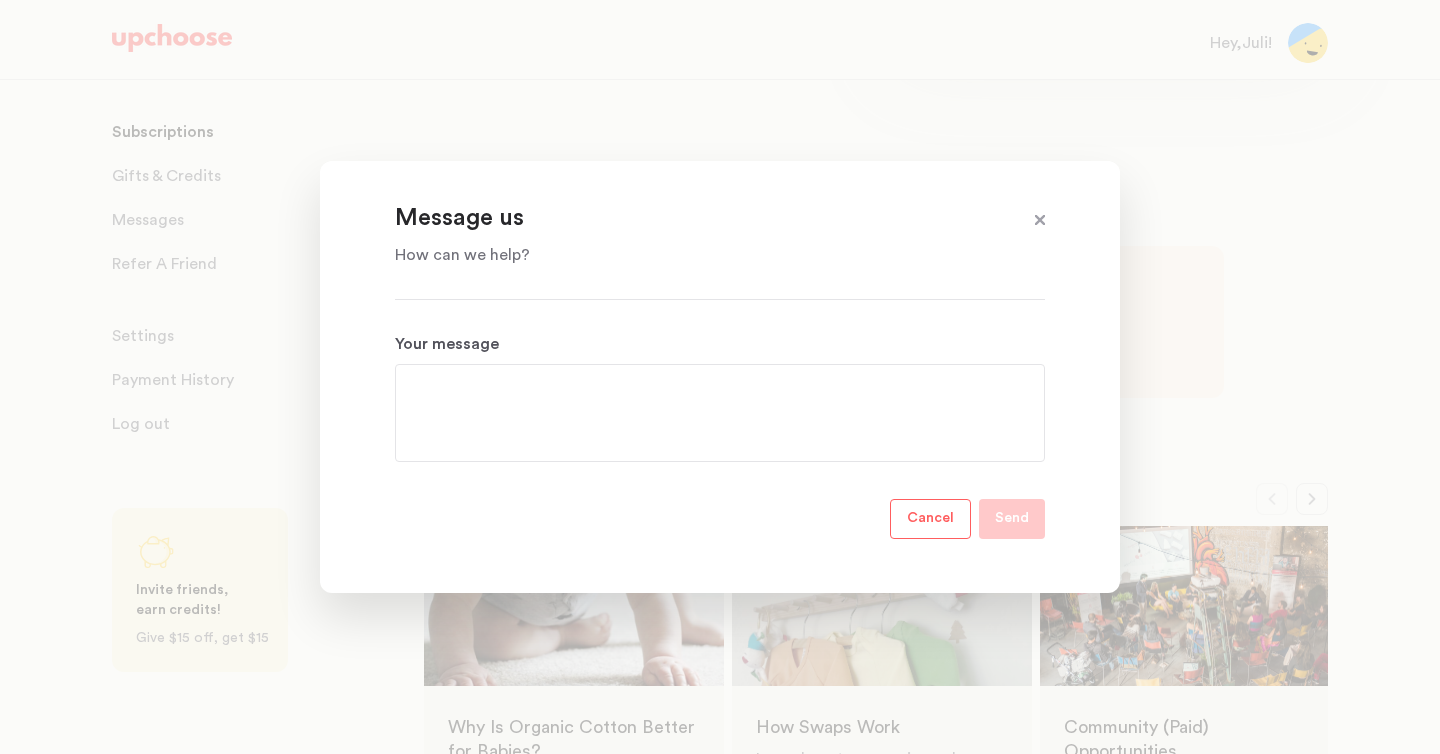 click on "Your message" at bounding box center (720, 413) 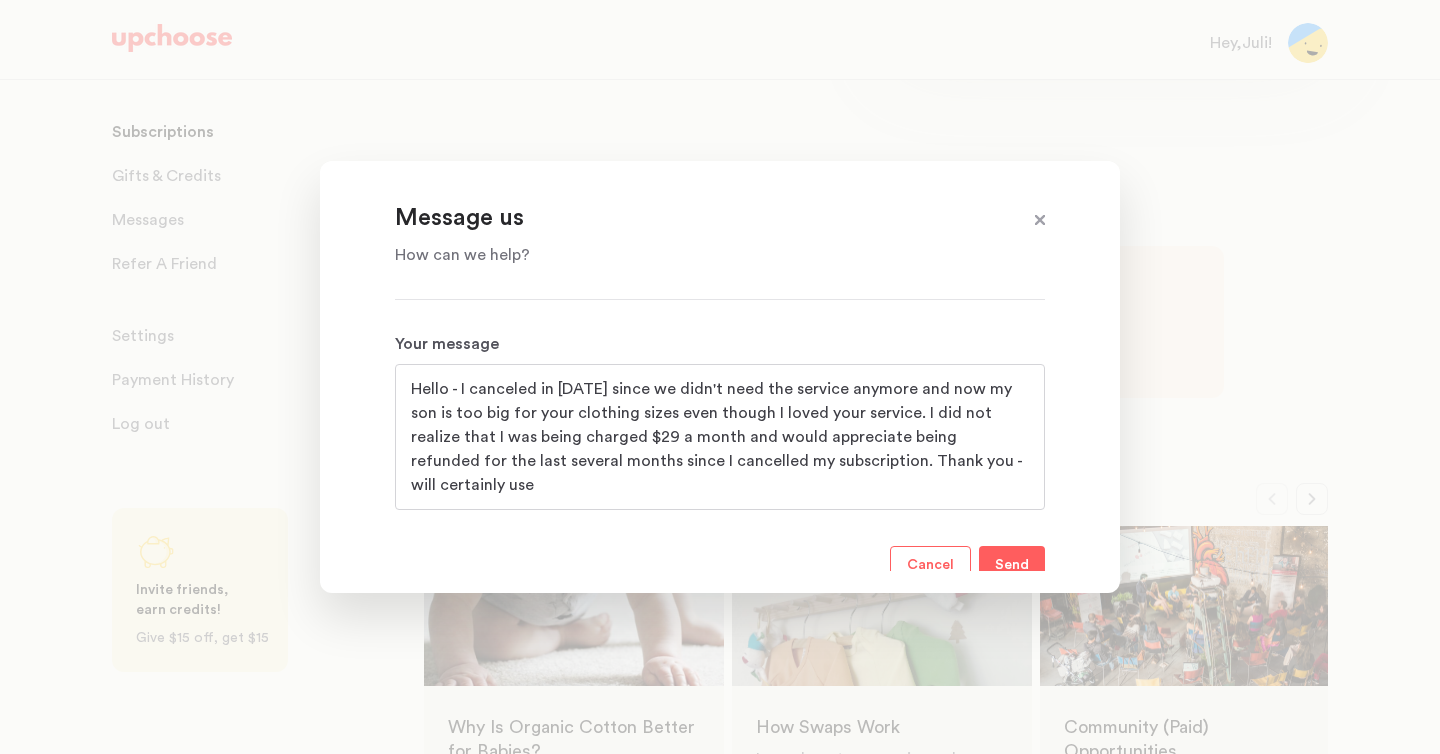 scroll, scrollTop: 0, scrollLeft: 0, axis: both 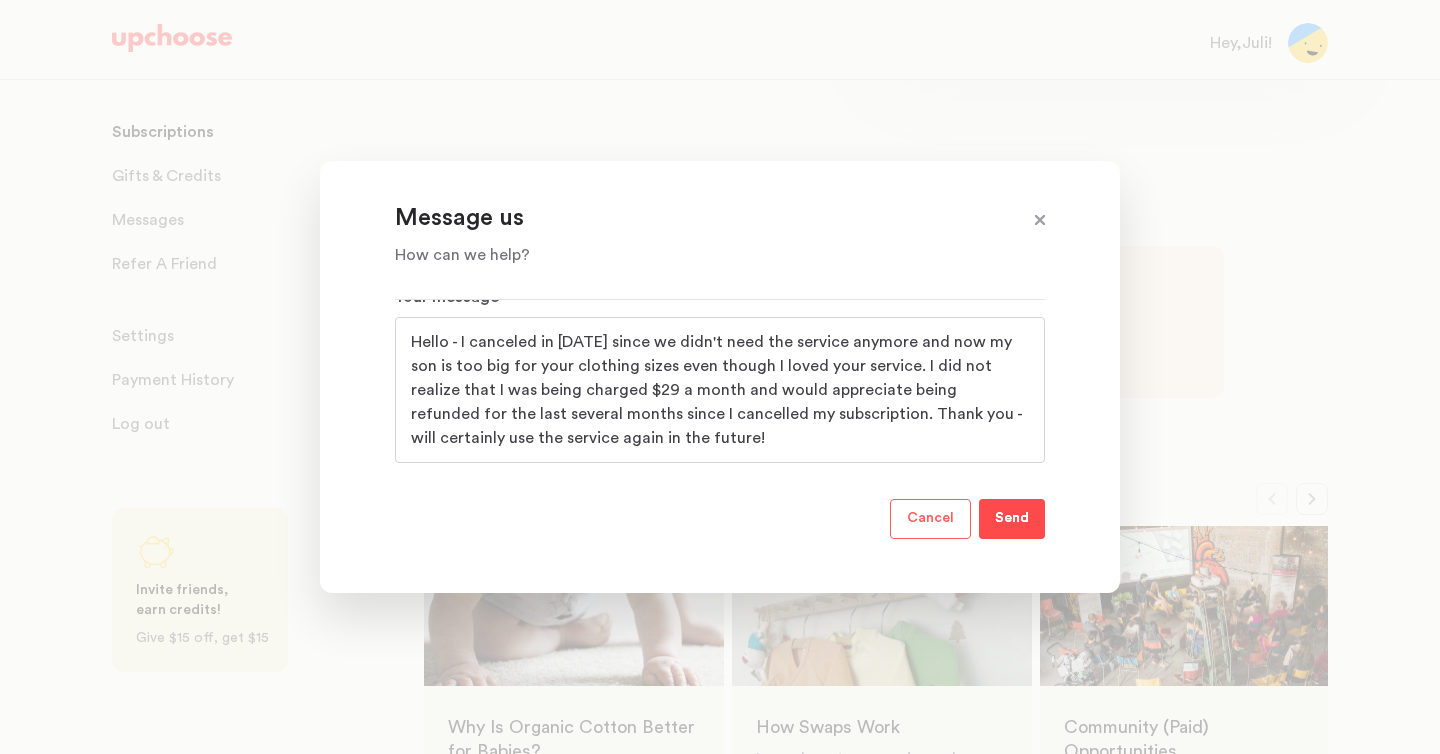 type on "Hello - I canceled in January 2025 since we didn't need the service anymore and now my son is too big for your clothing sizes even though I loved your service. I did not realize that I was being charged $29 a month and would appreciate being refunded for the last several months since I cancelled my subscription. Thank you - will certainly use the service again in the future!" 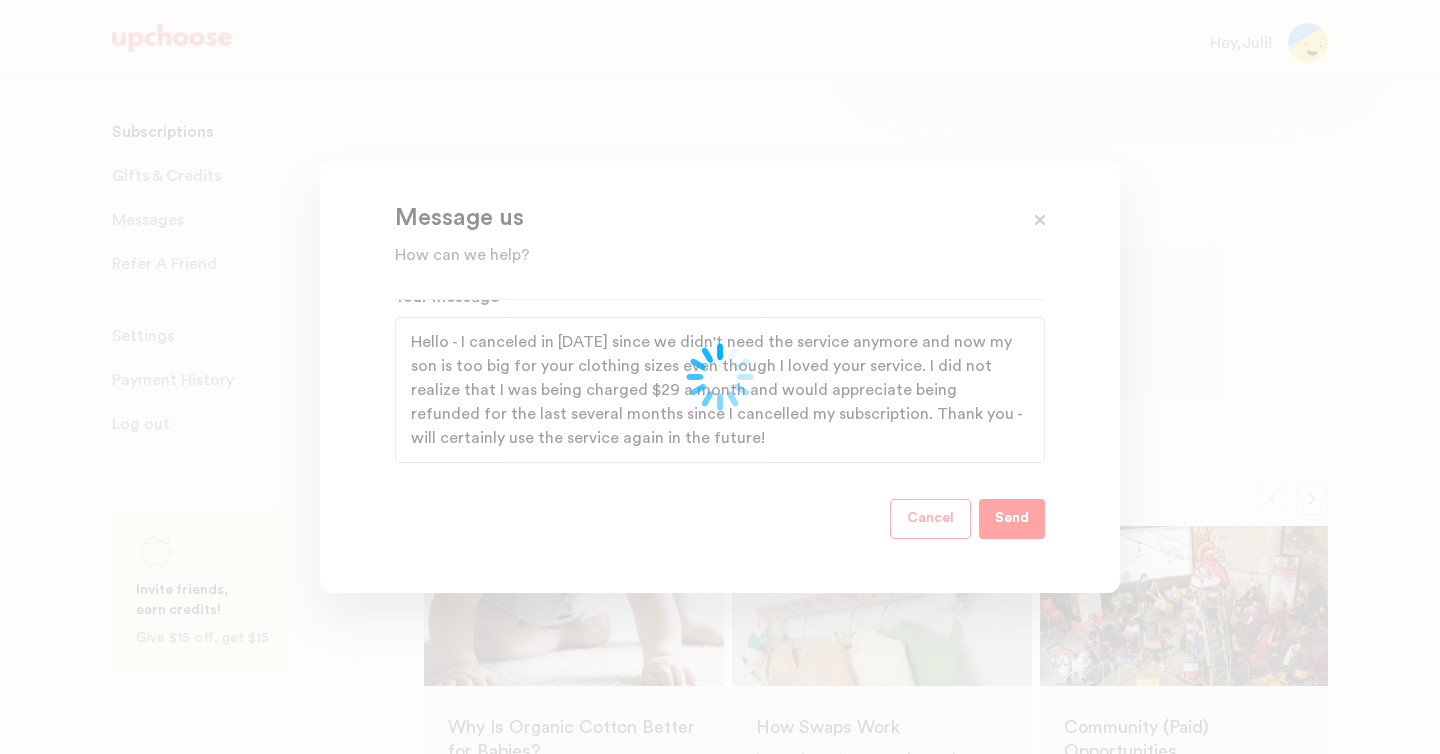 type 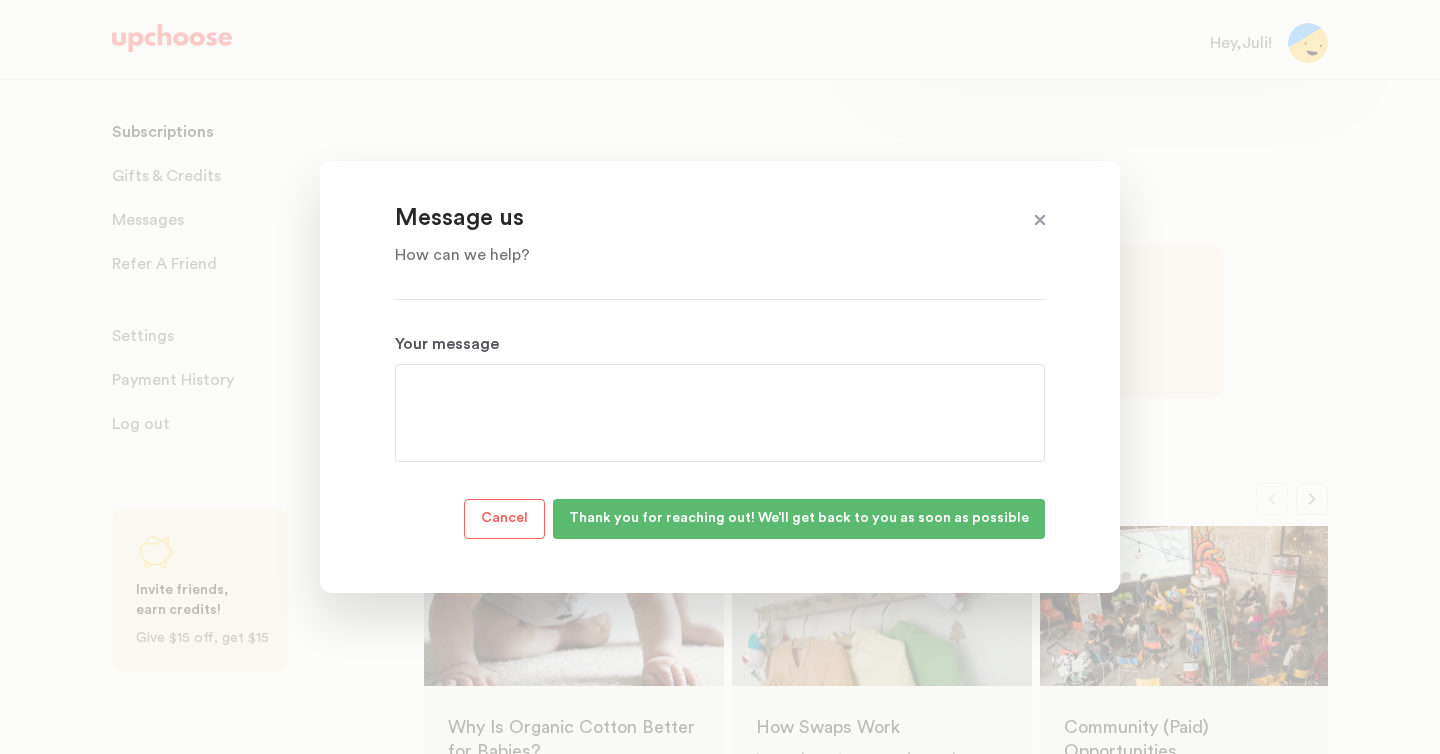 scroll, scrollTop: 0, scrollLeft: 0, axis: both 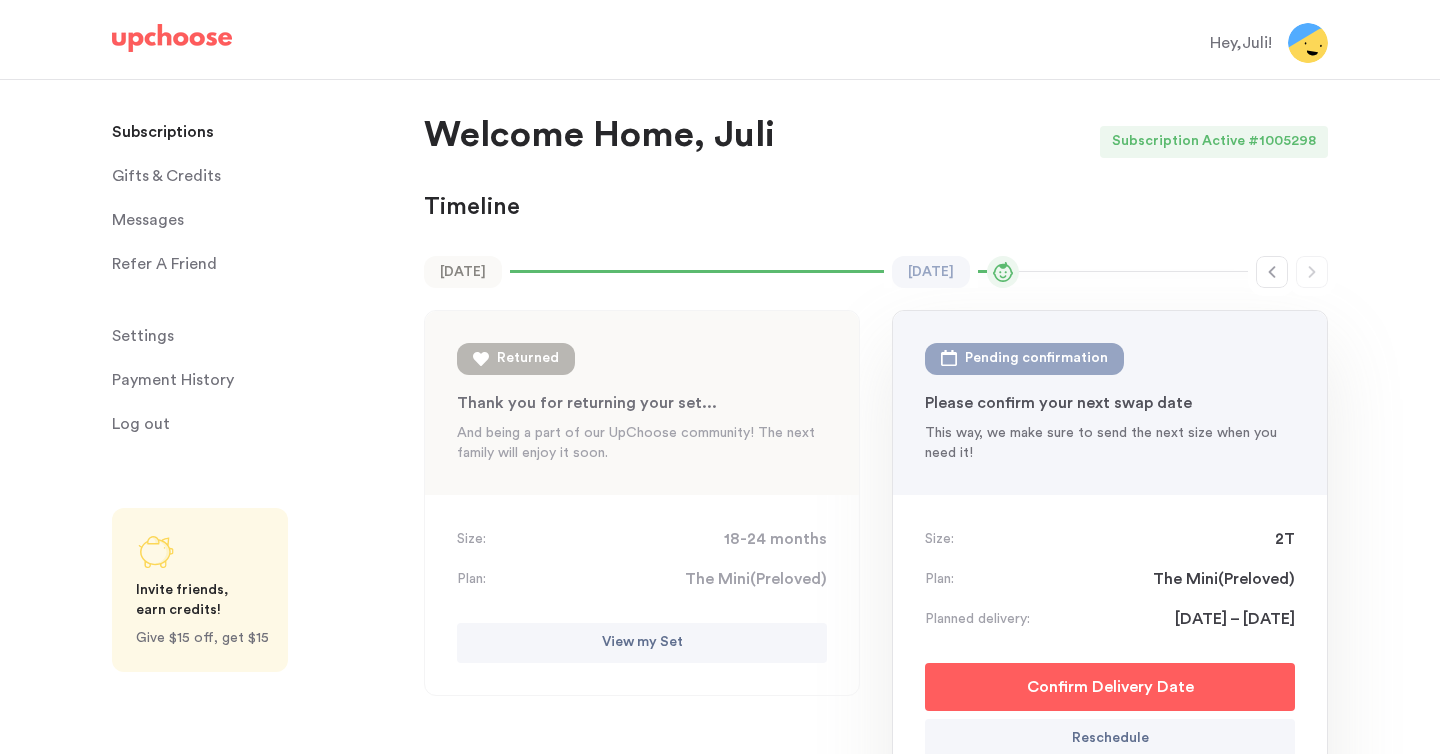 click on "Settings" at bounding box center (143, 336) 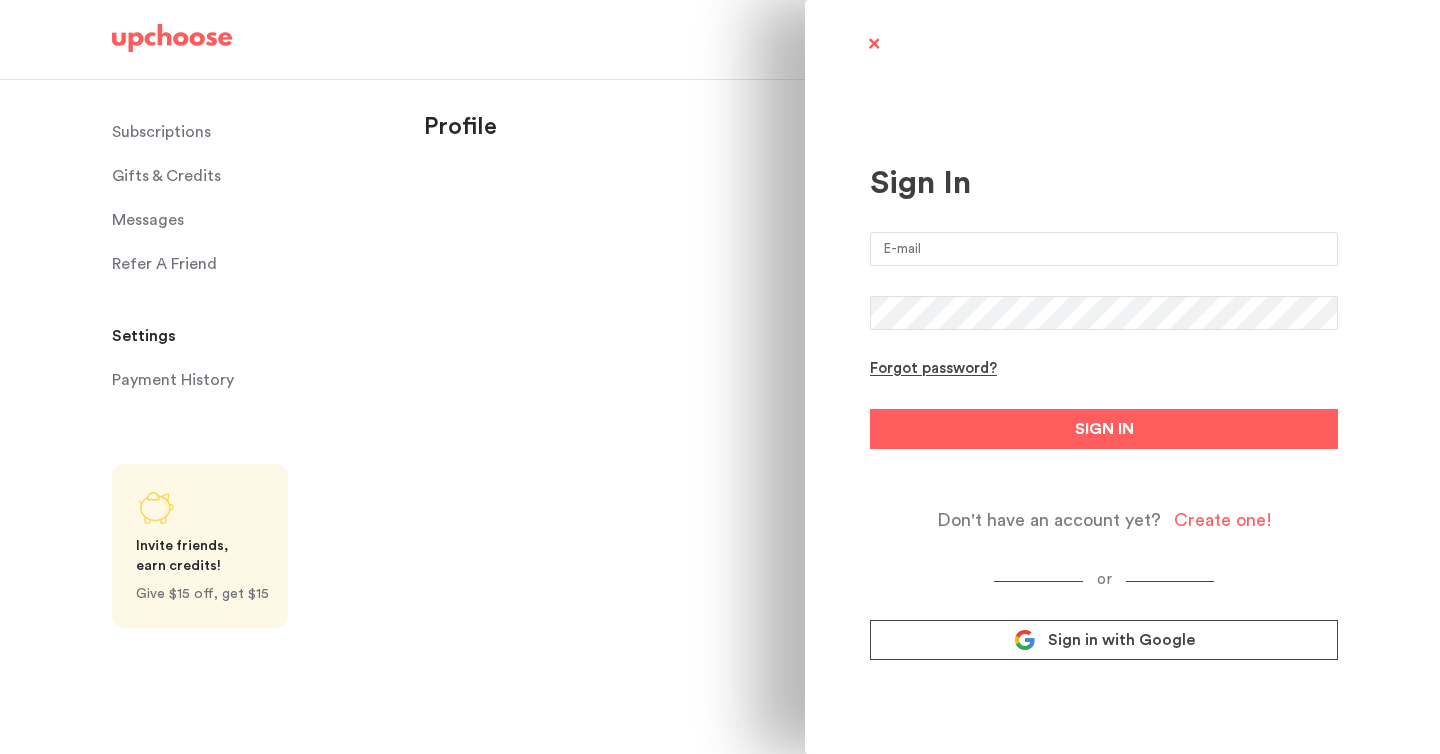 scroll, scrollTop: 0, scrollLeft: 0, axis: both 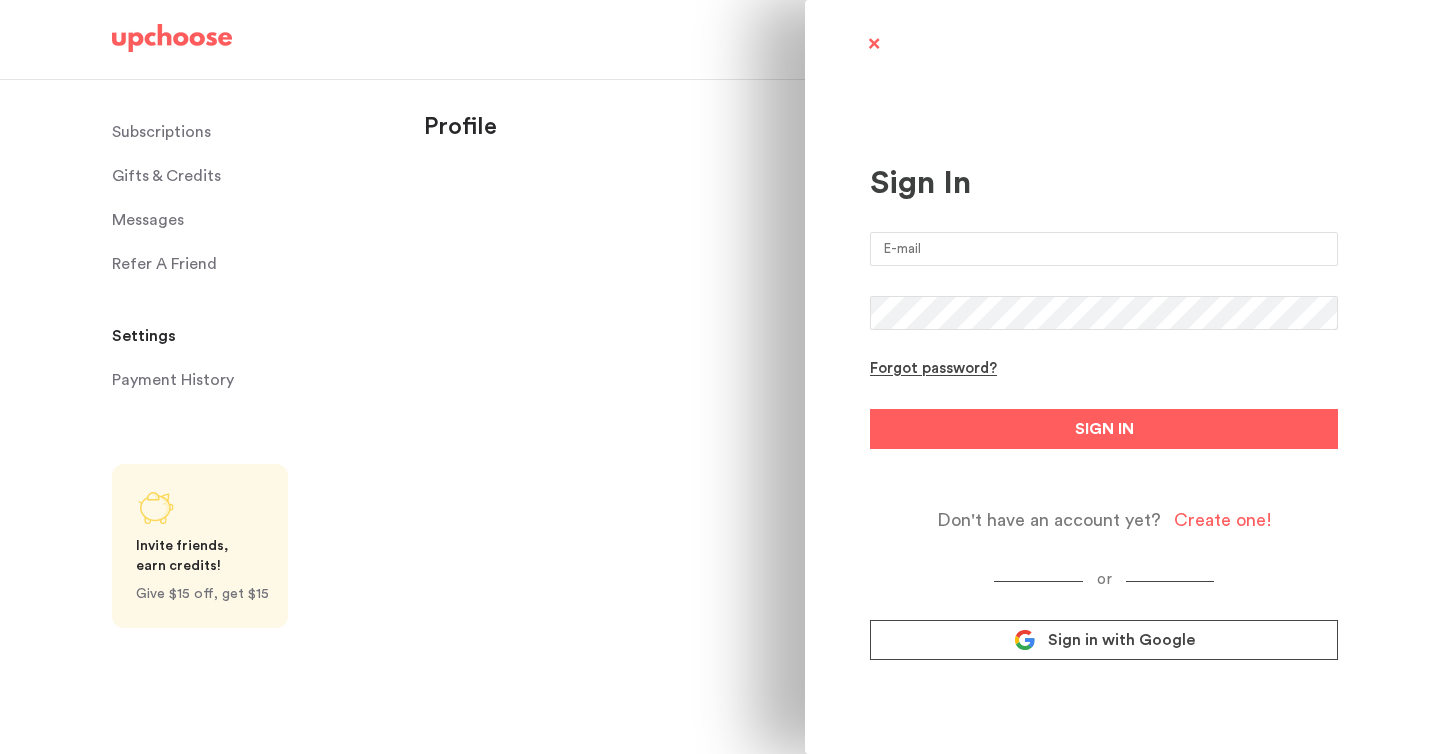 click on "Forgot password? SIGN IN Don't have an account yet? Create one!" at bounding box center (1104, 381) 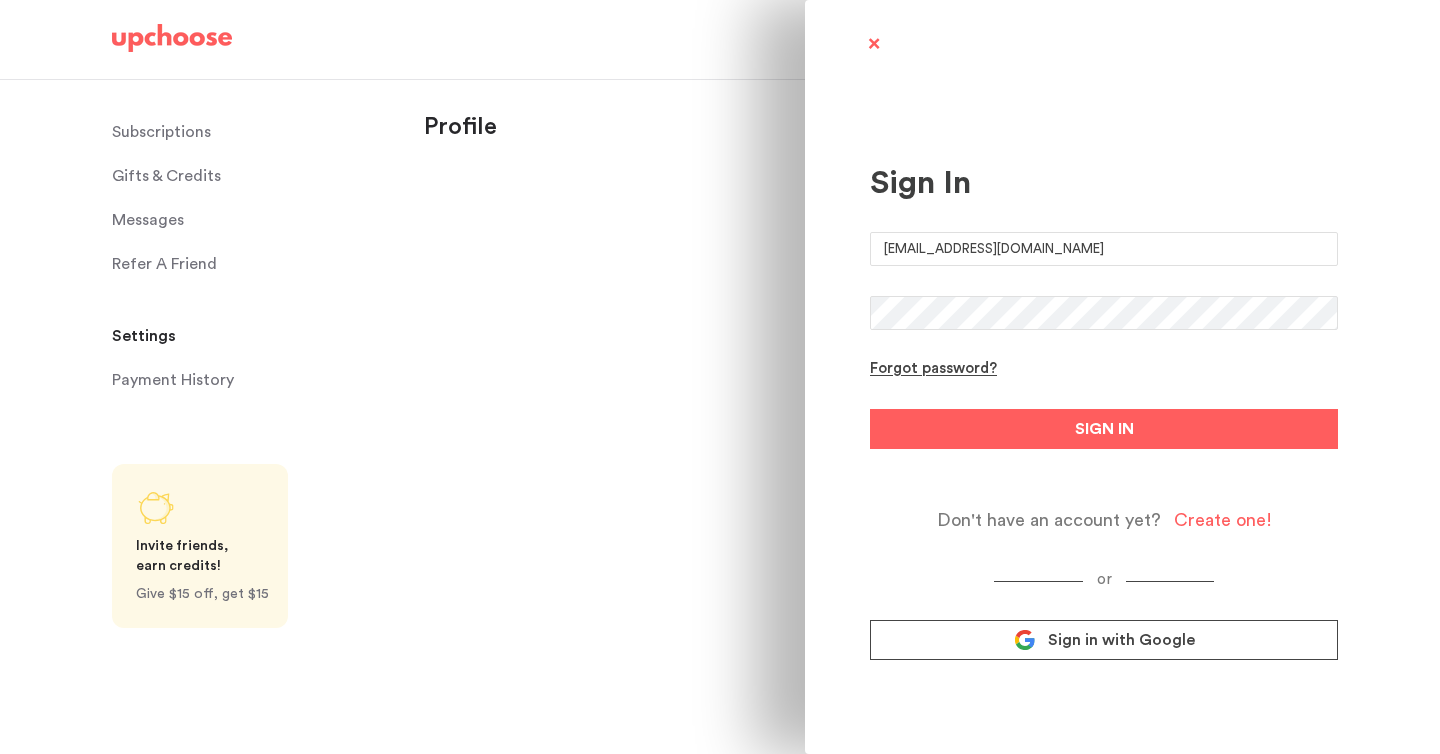 click on "SIGN IN" at bounding box center (1104, 429) 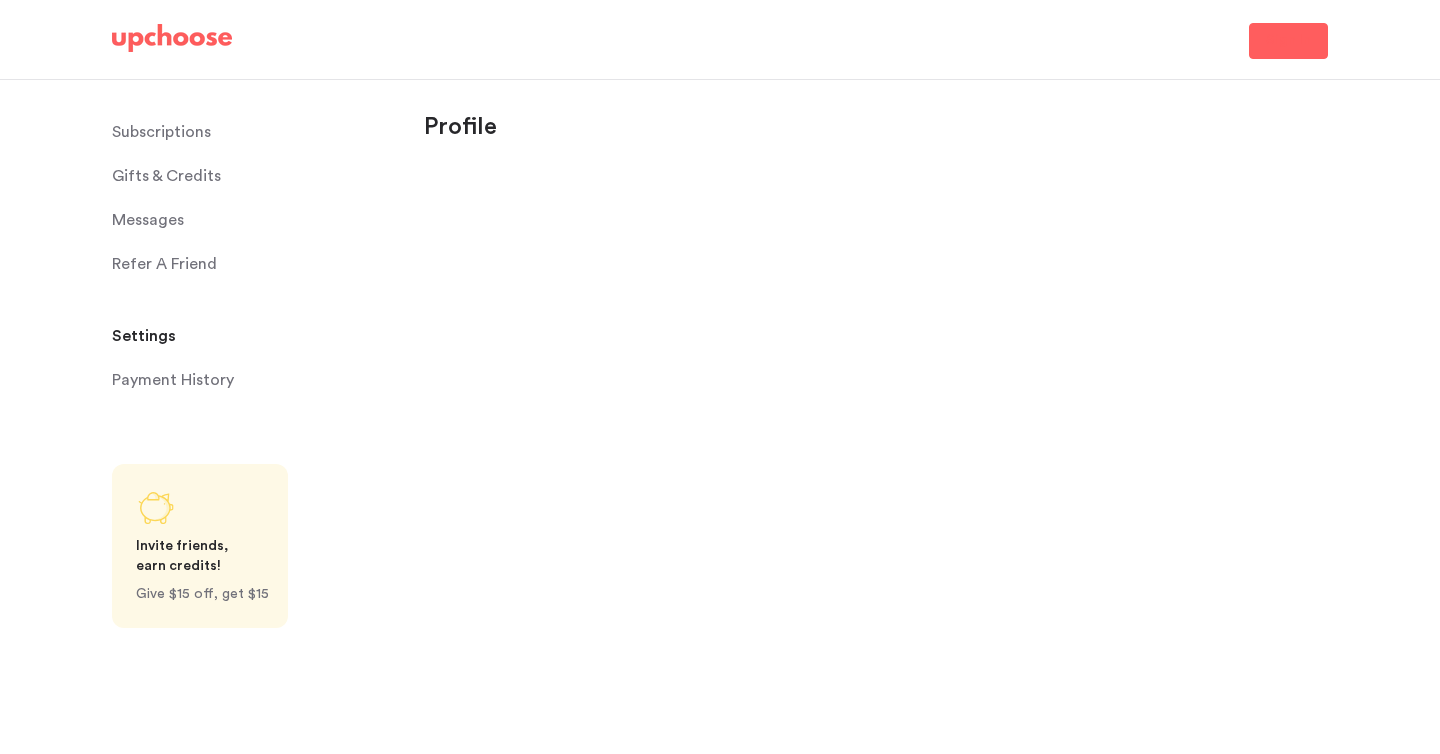 select on "MA" 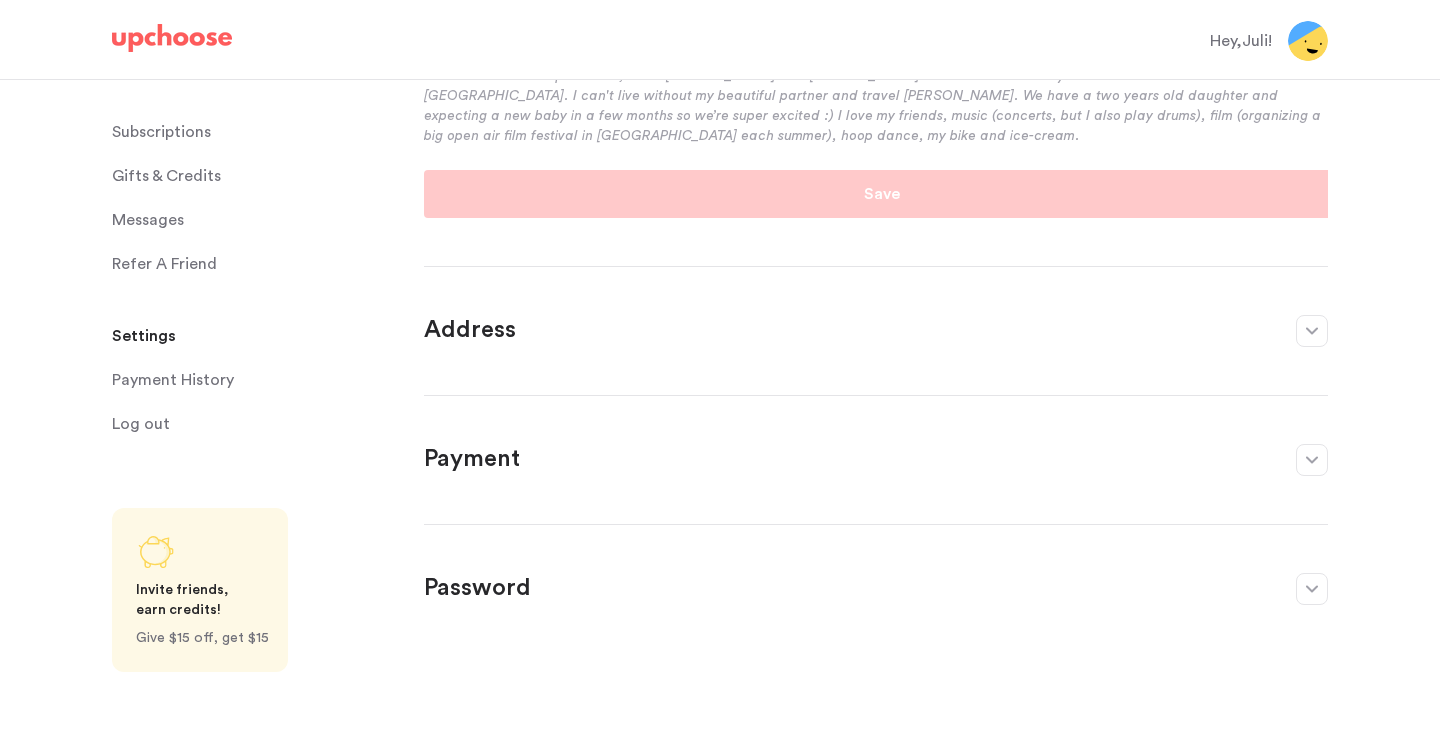 scroll, scrollTop: 515, scrollLeft: 0, axis: vertical 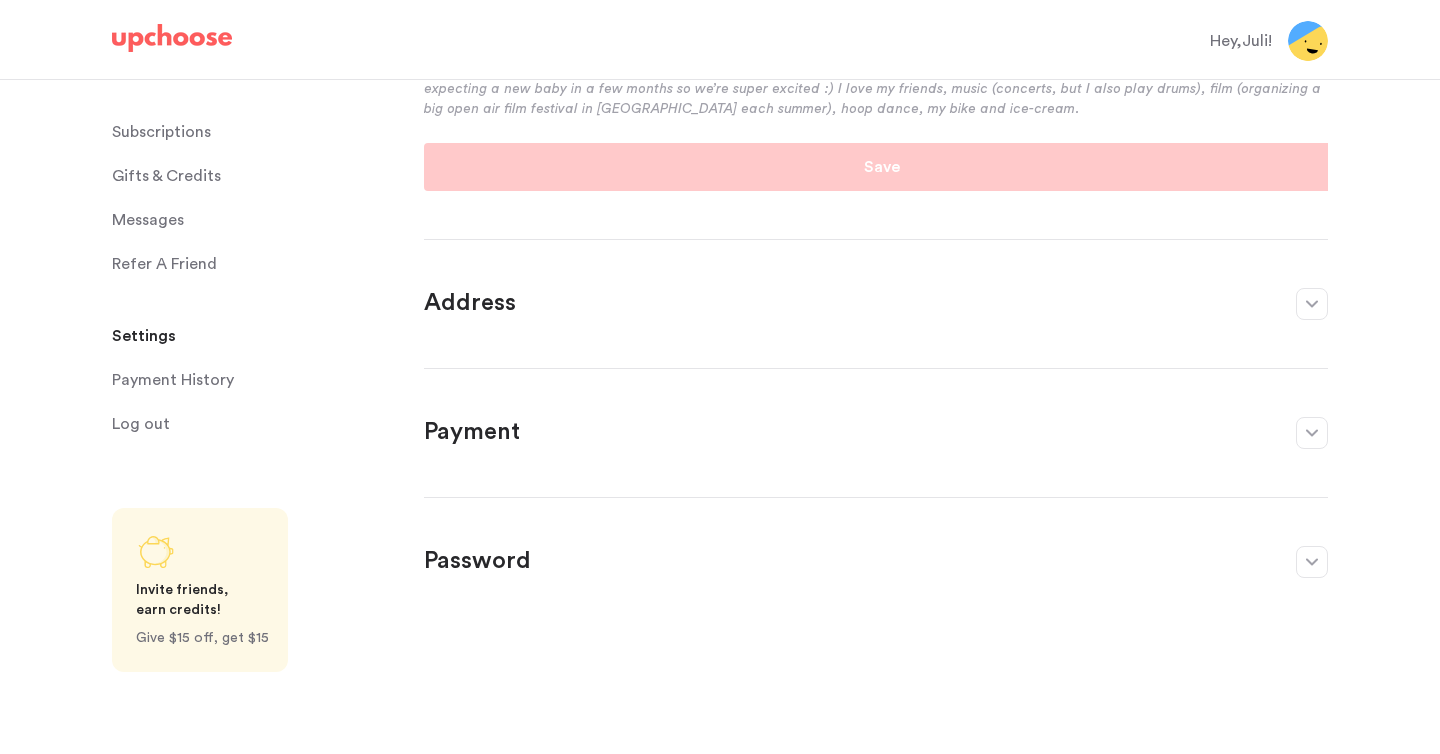 click on "Payment" at bounding box center [850, 433] 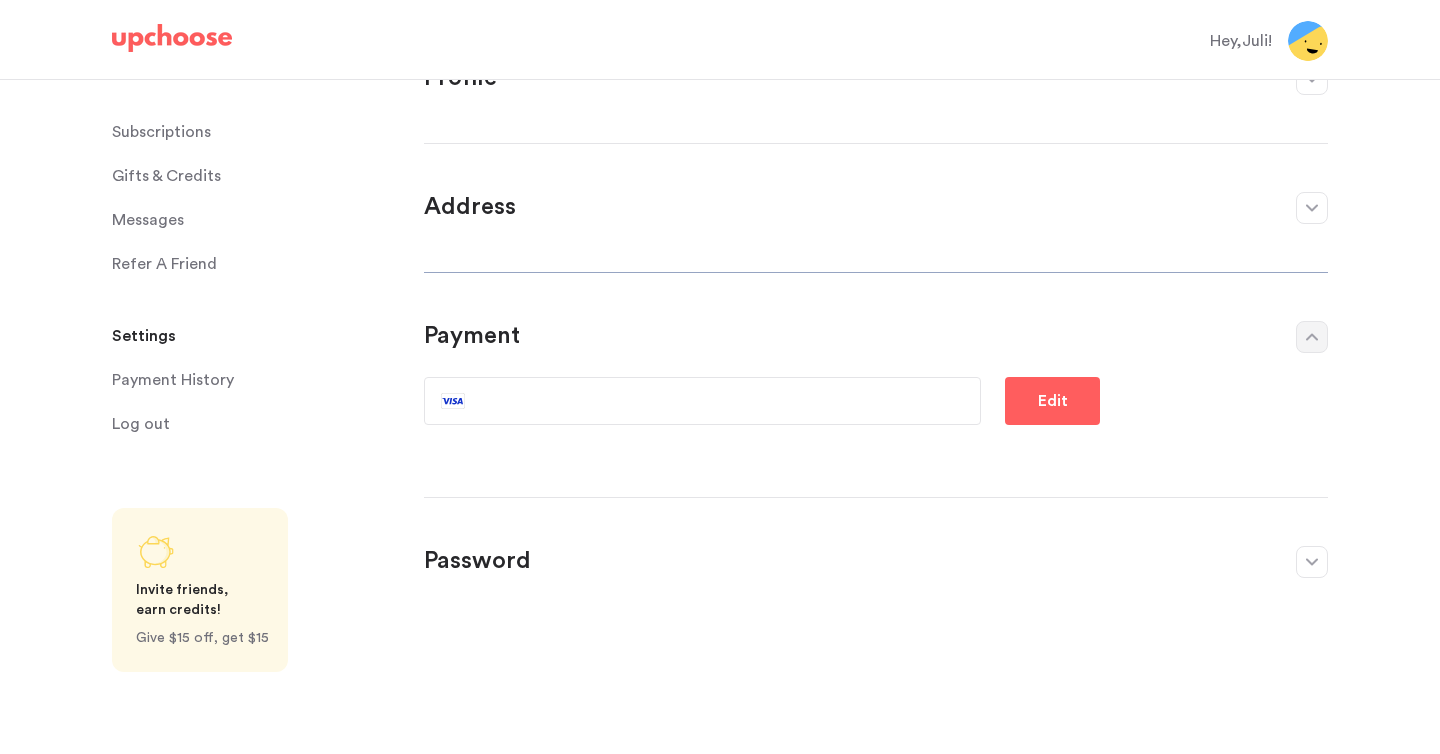 scroll, scrollTop: 49, scrollLeft: 0, axis: vertical 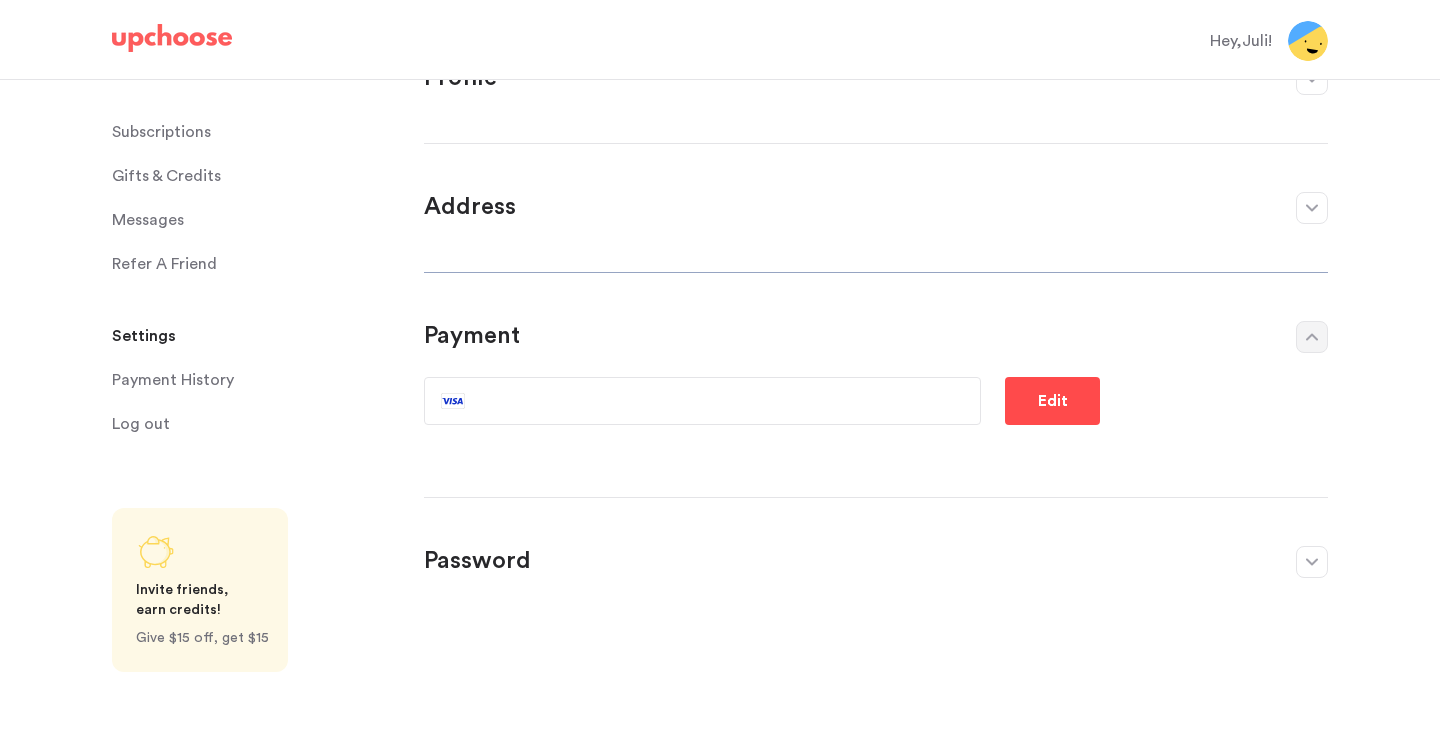 click on "Edit" at bounding box center (1053, 401) 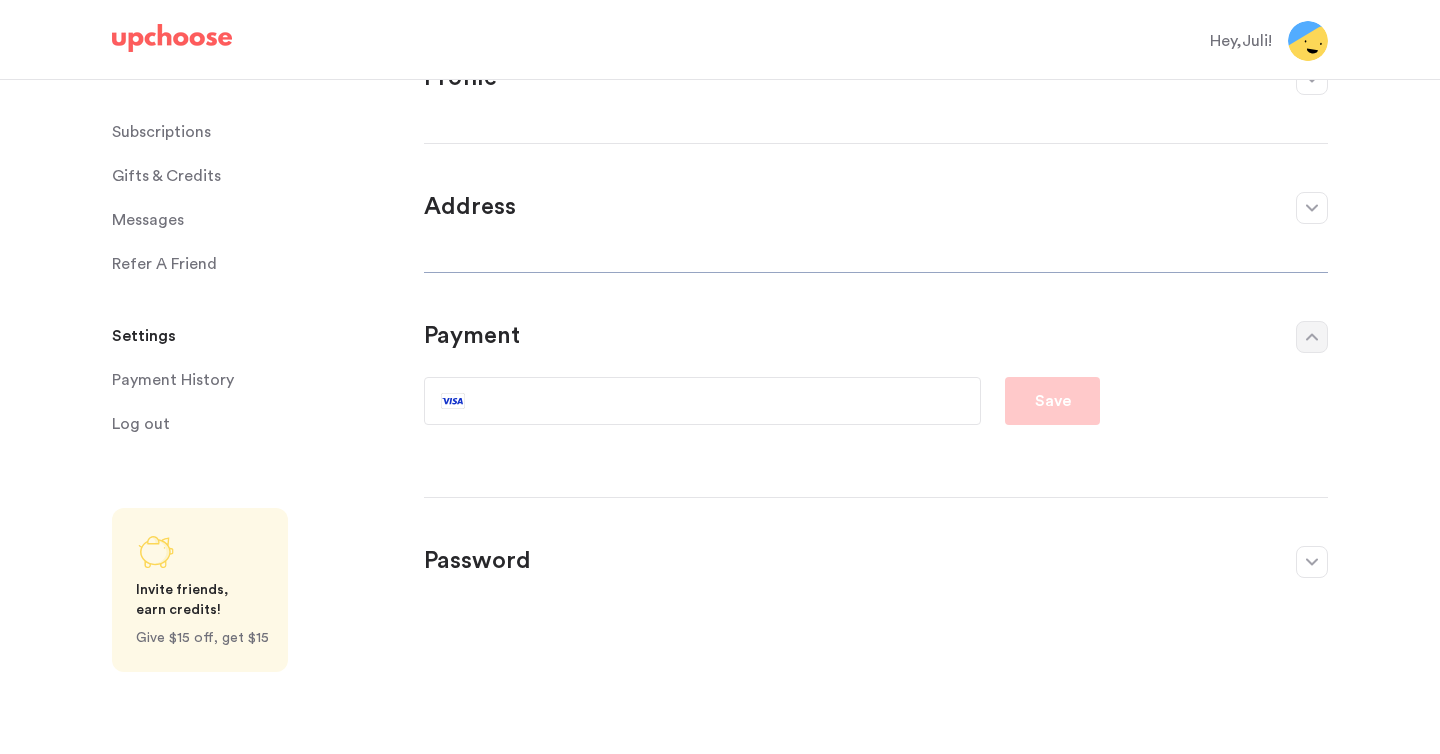 click at bounding box center [1312, 208] 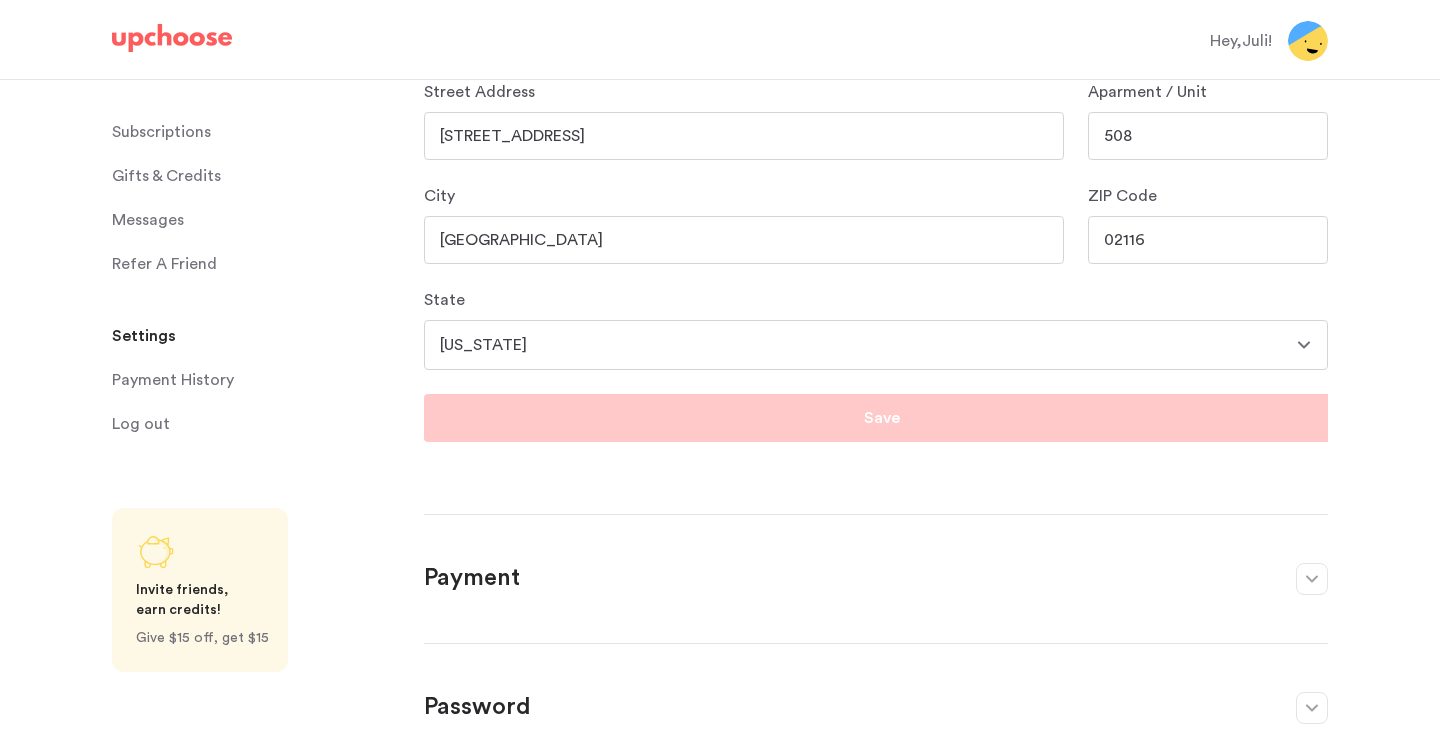 scroll, scrollTop: 571, scrollLeft: 0, axis: vertical 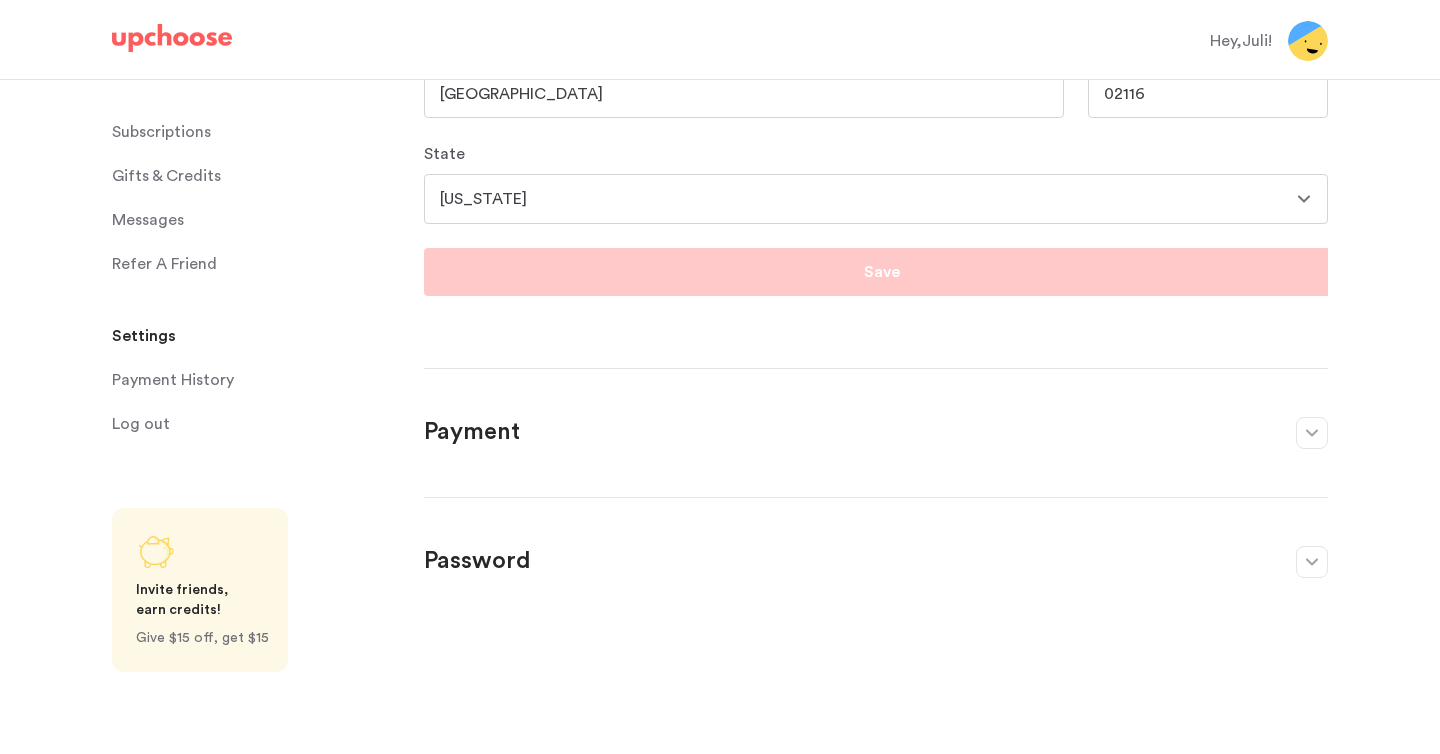 click 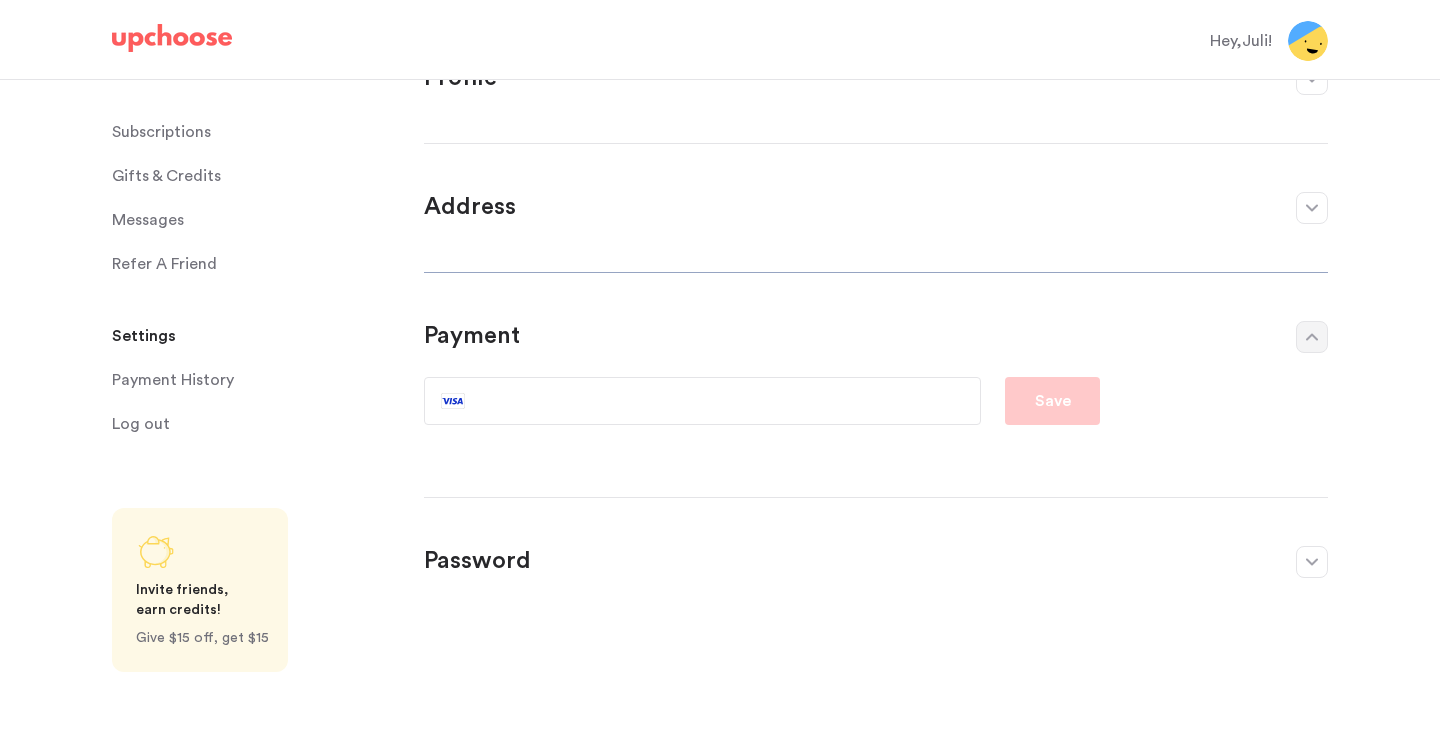 scroll, scrollTop: 49, scrollLeft: 0, axis: vertical 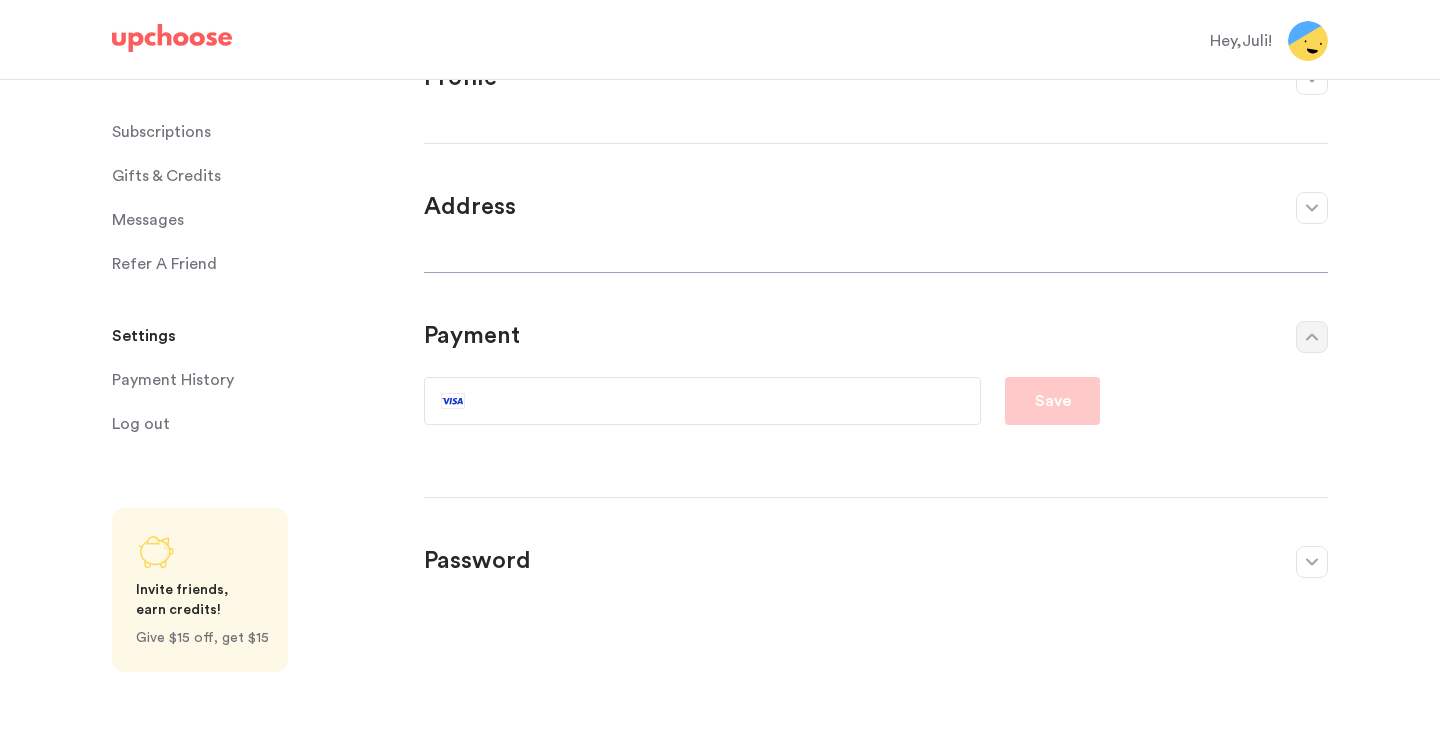 click on "Password" at bounding box center (850, 562) 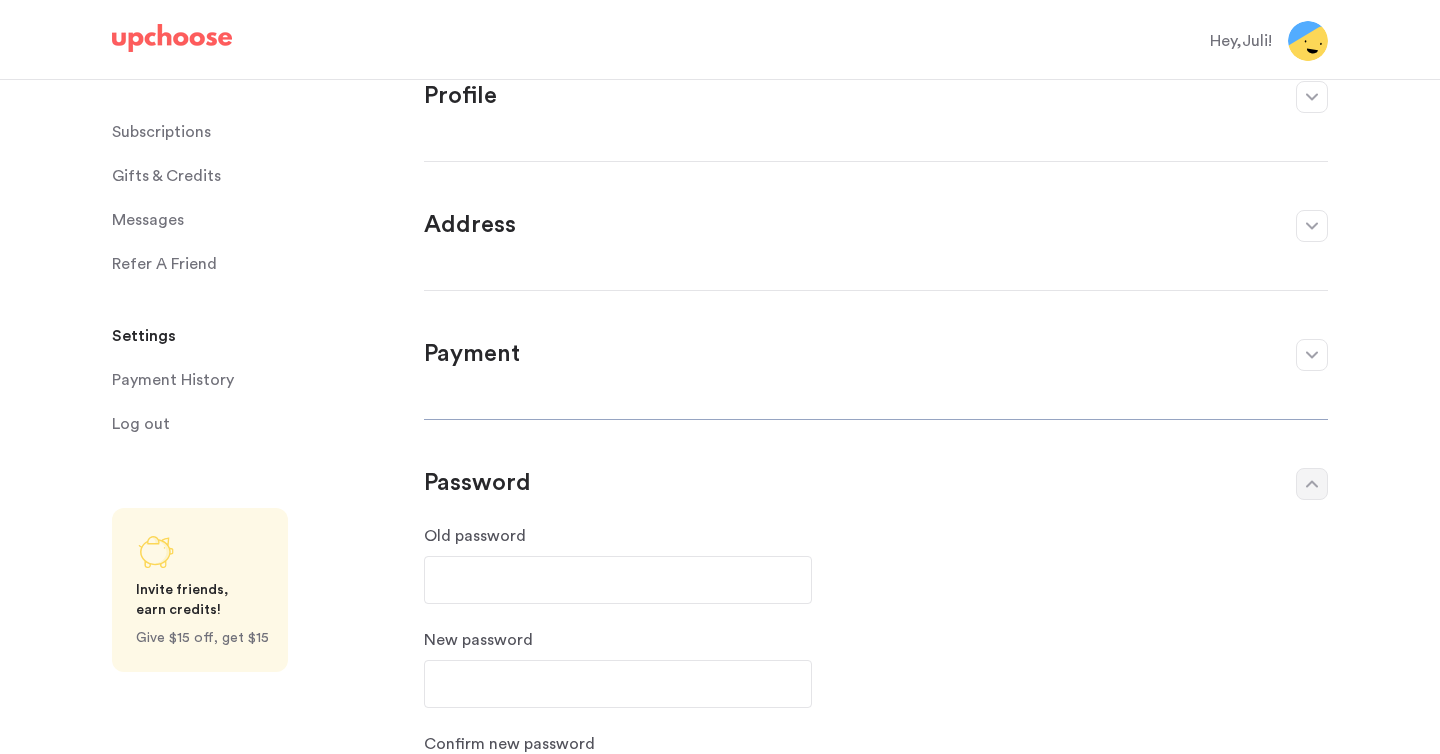 scroll, scrollTop: 0, scrollLeft: 0, axis: both 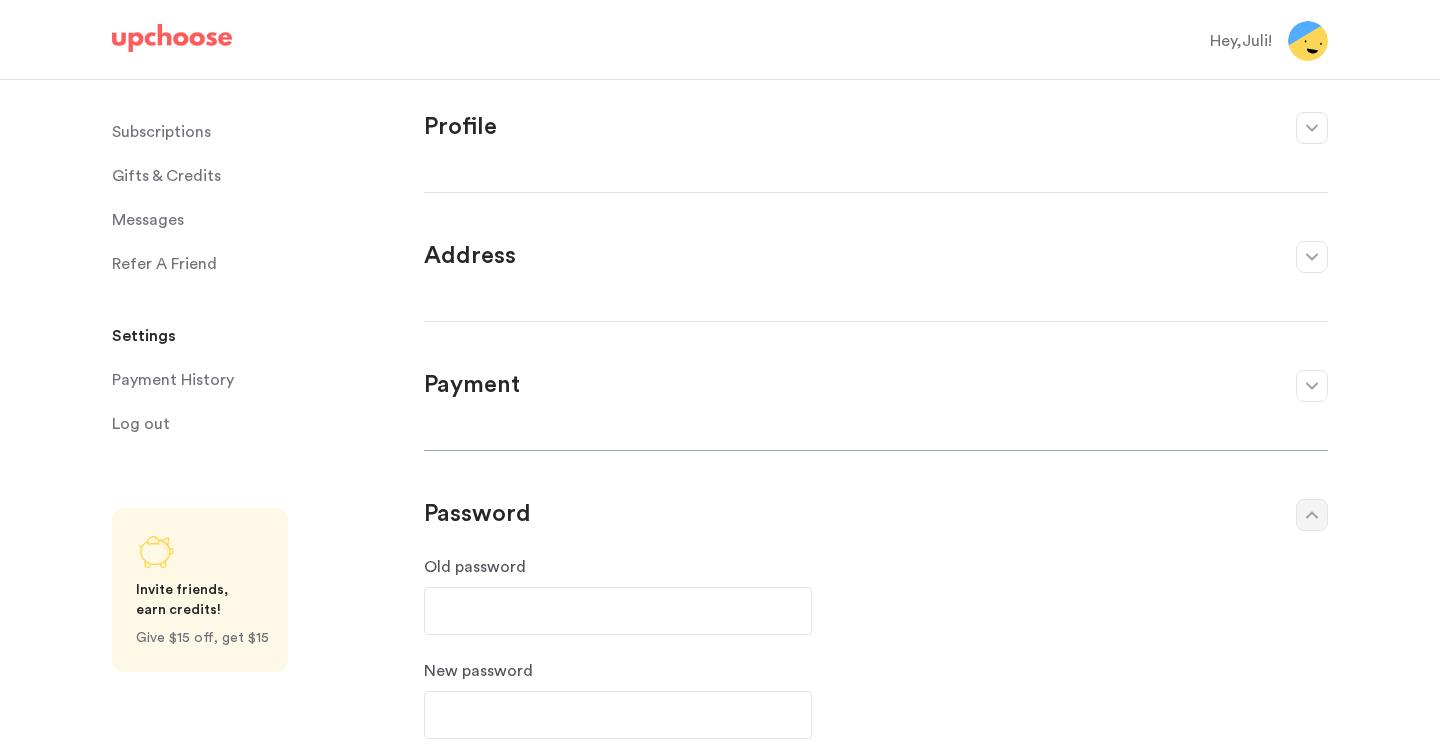 click on "Payment History" at bounding box center (173, 380) 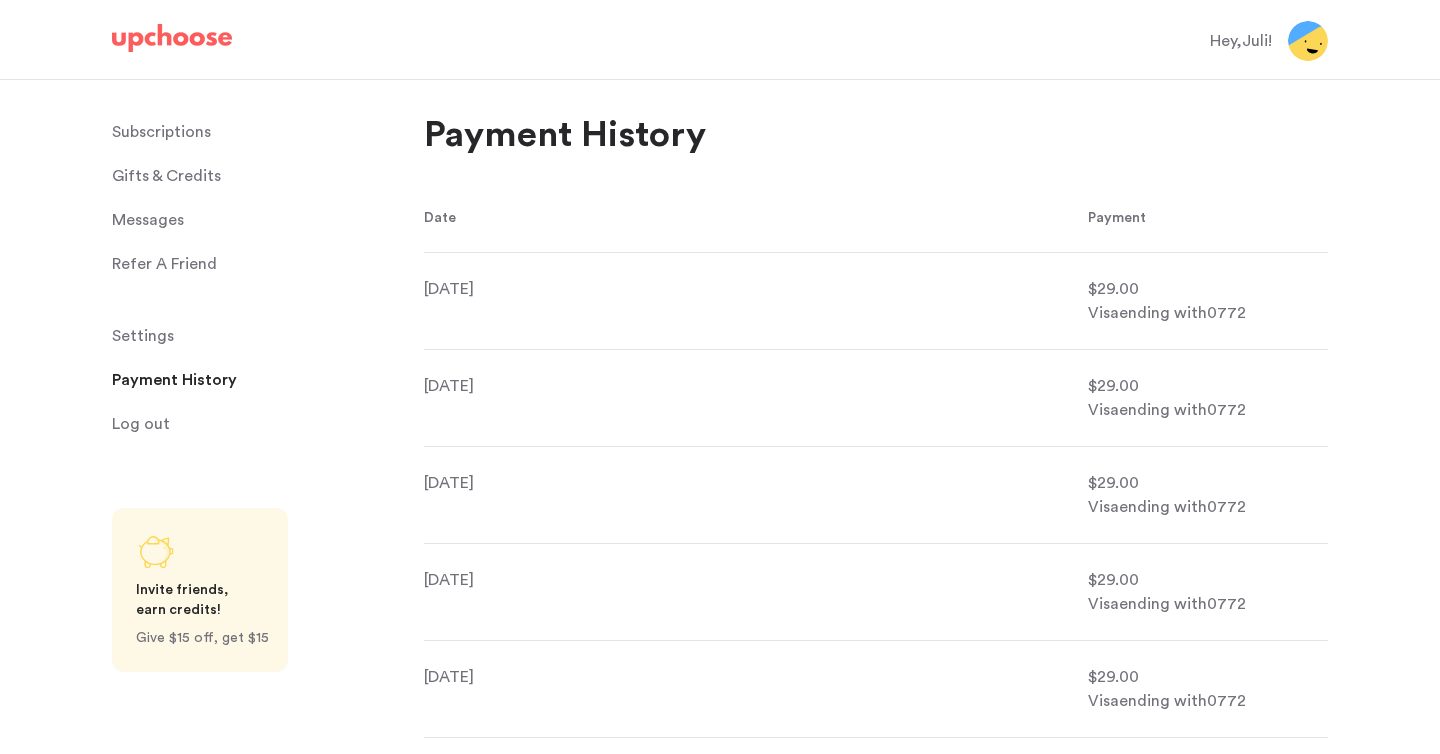 scroll, scrollTop: 0, scrollLeft: 0, axis: both 